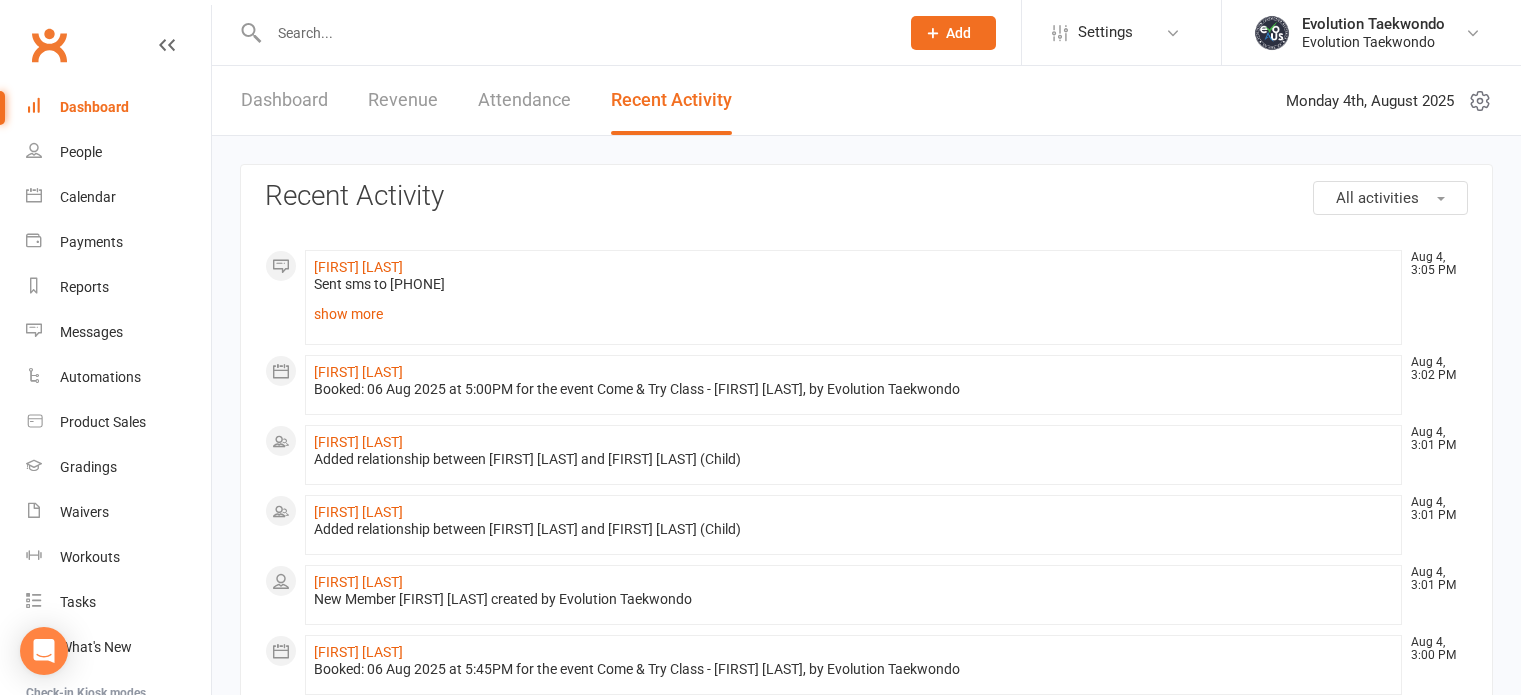 scroll, scrollTop: 0, scrollLeft: 0, axis: both 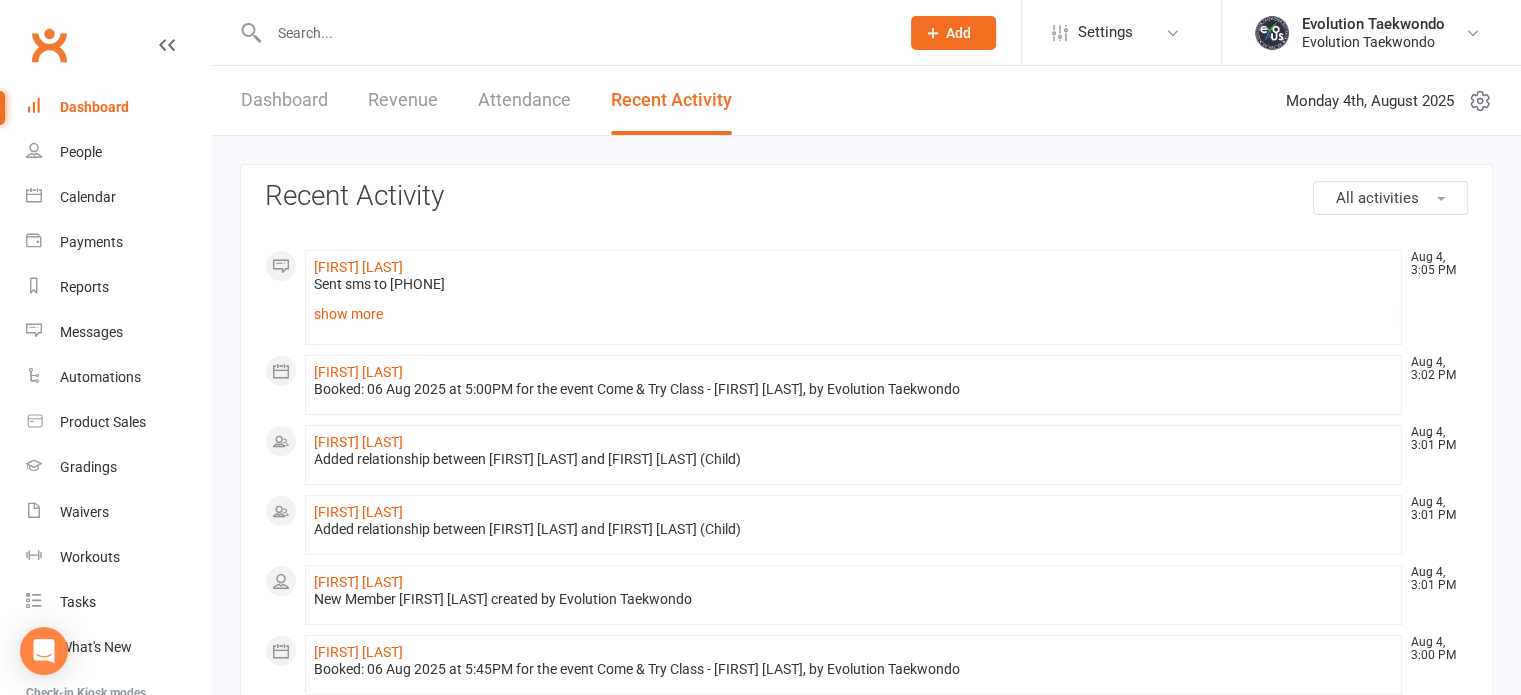 click on "Dashboard" at bounding box center [284, 100] 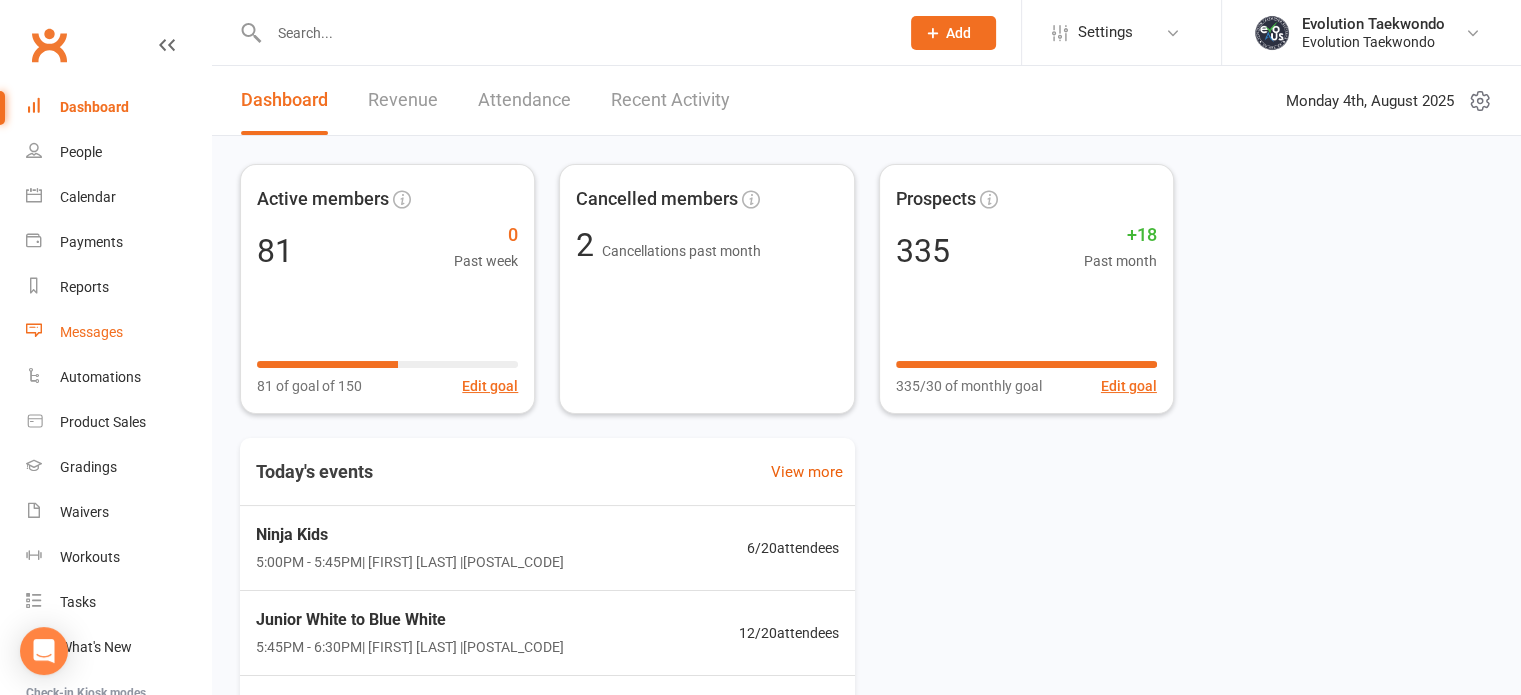 click on "Messages" at bounding box center [91, 332] 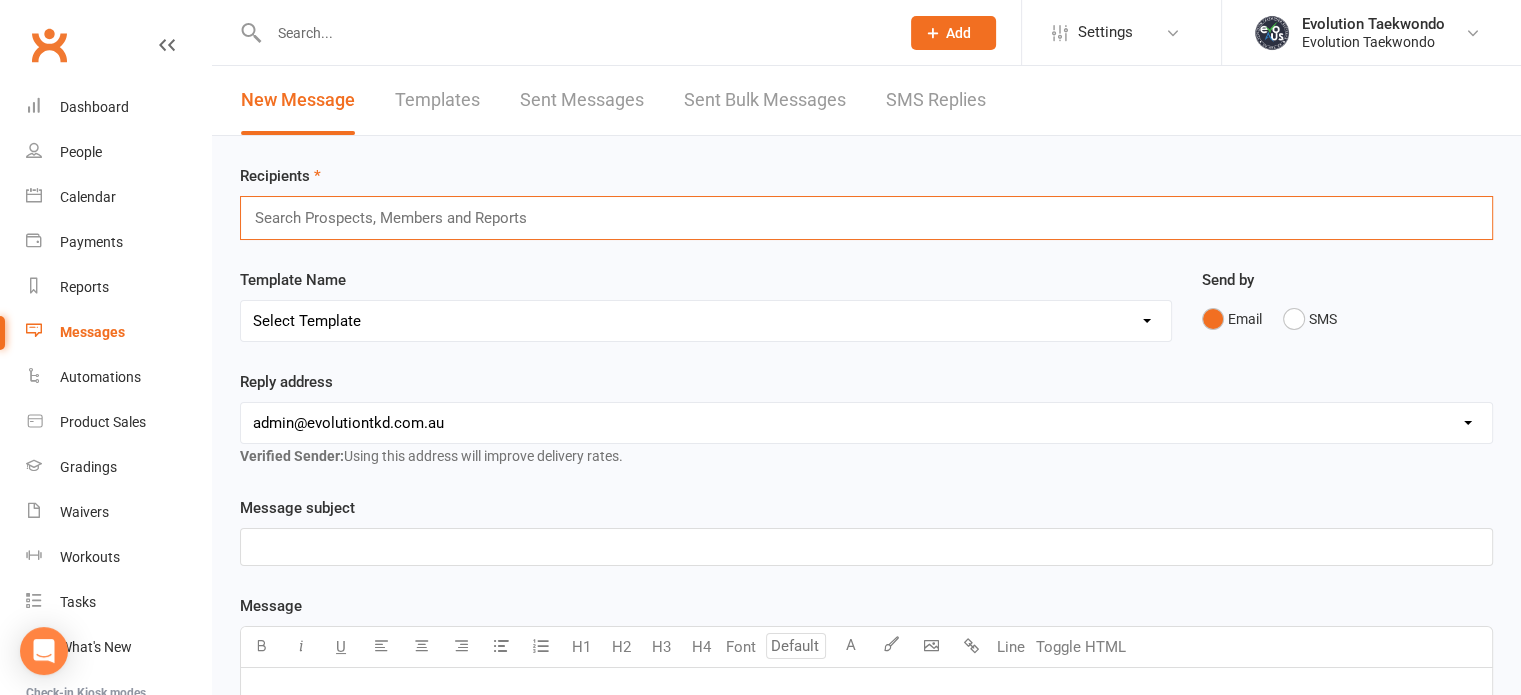 click at bounding box center [399, 218] 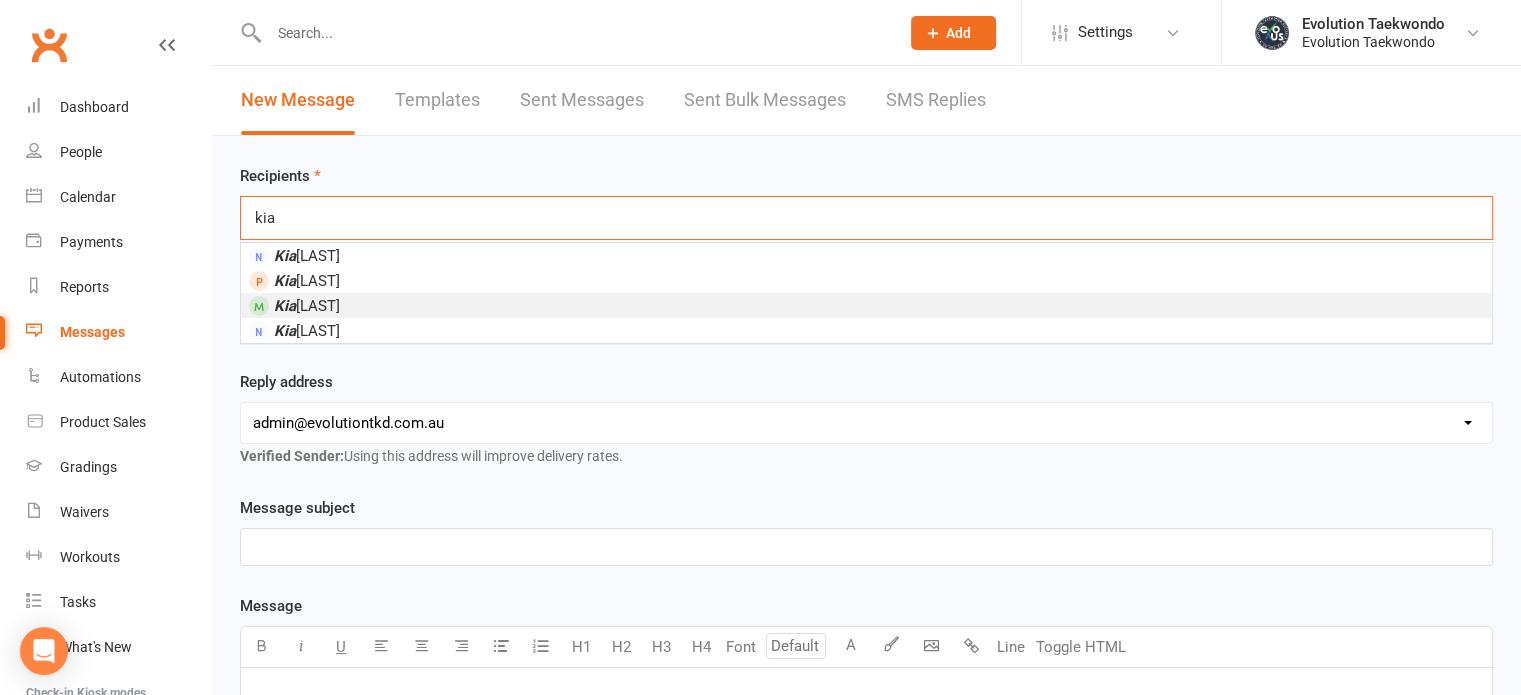 type on "kia" 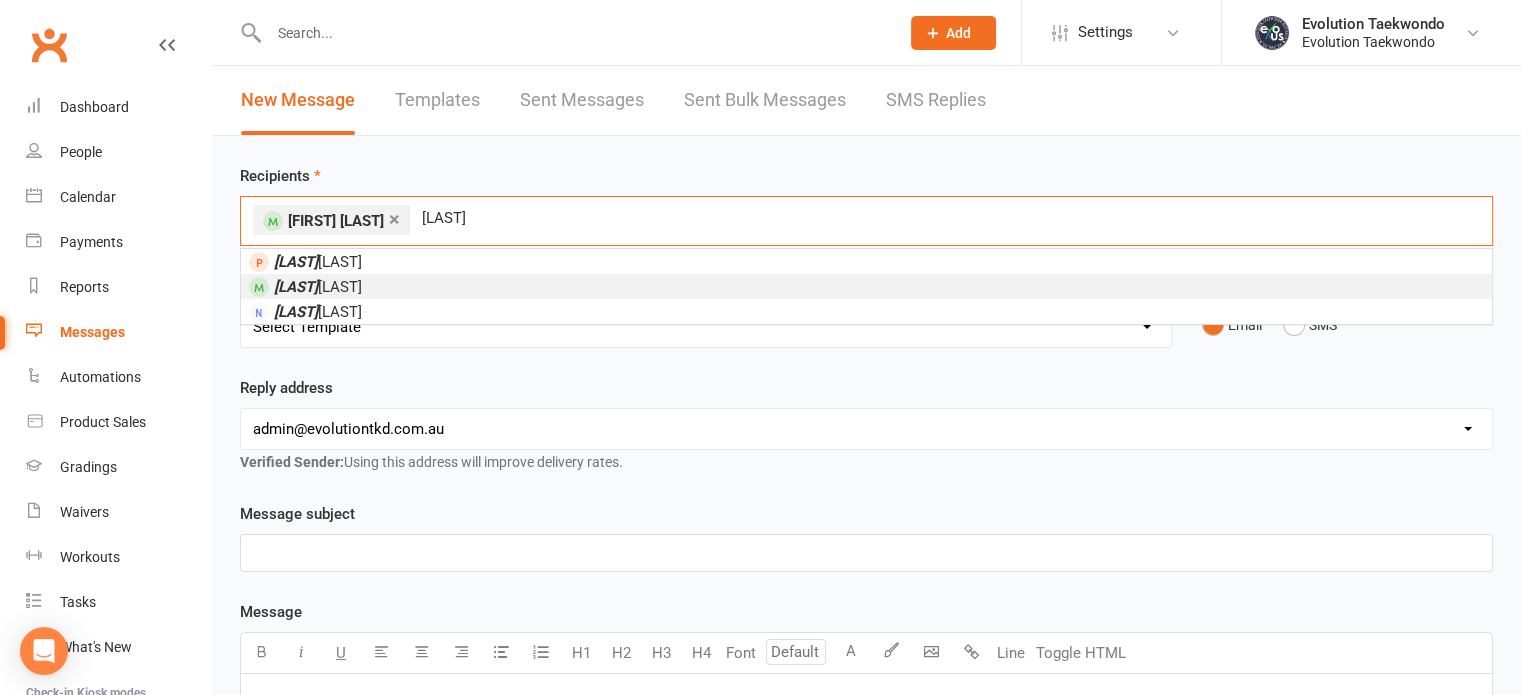 type on "[LAST]" 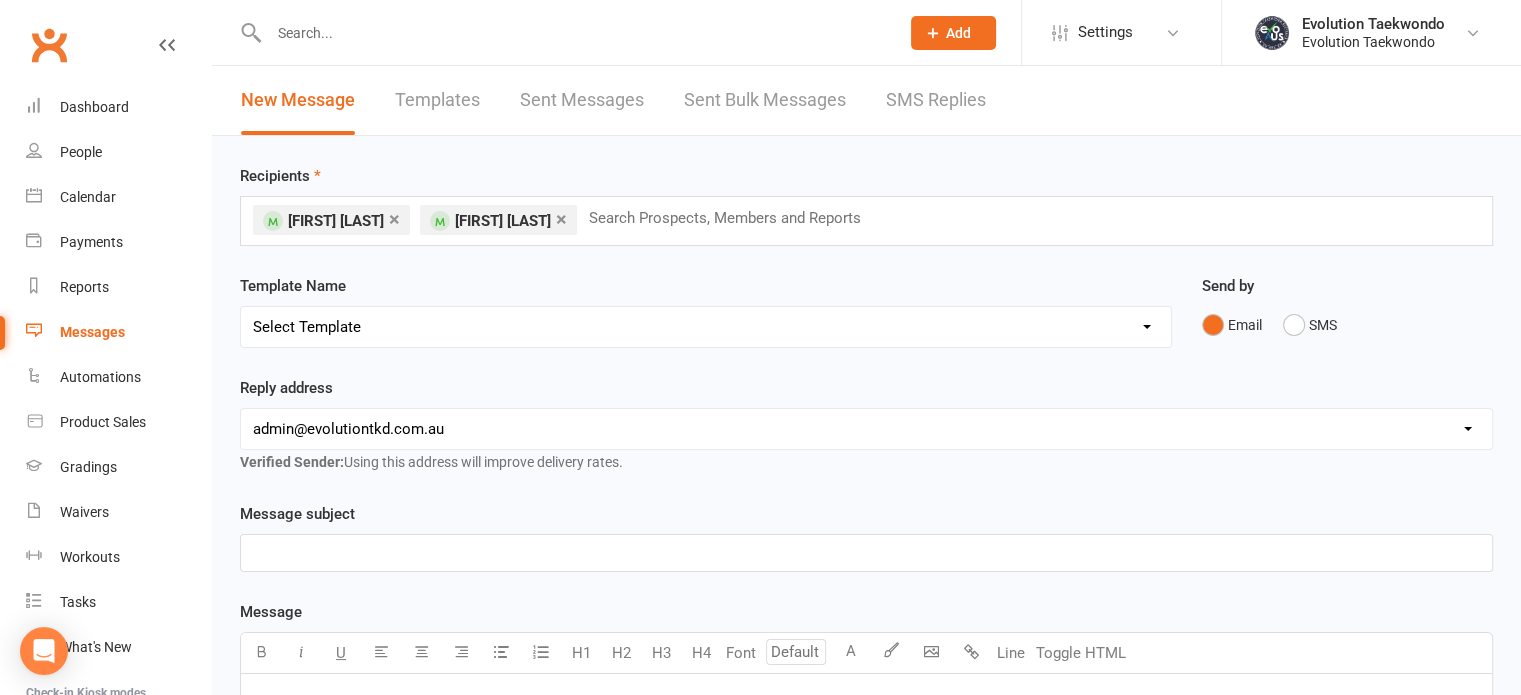 click on "﻿" at bounding box center [866, 553] 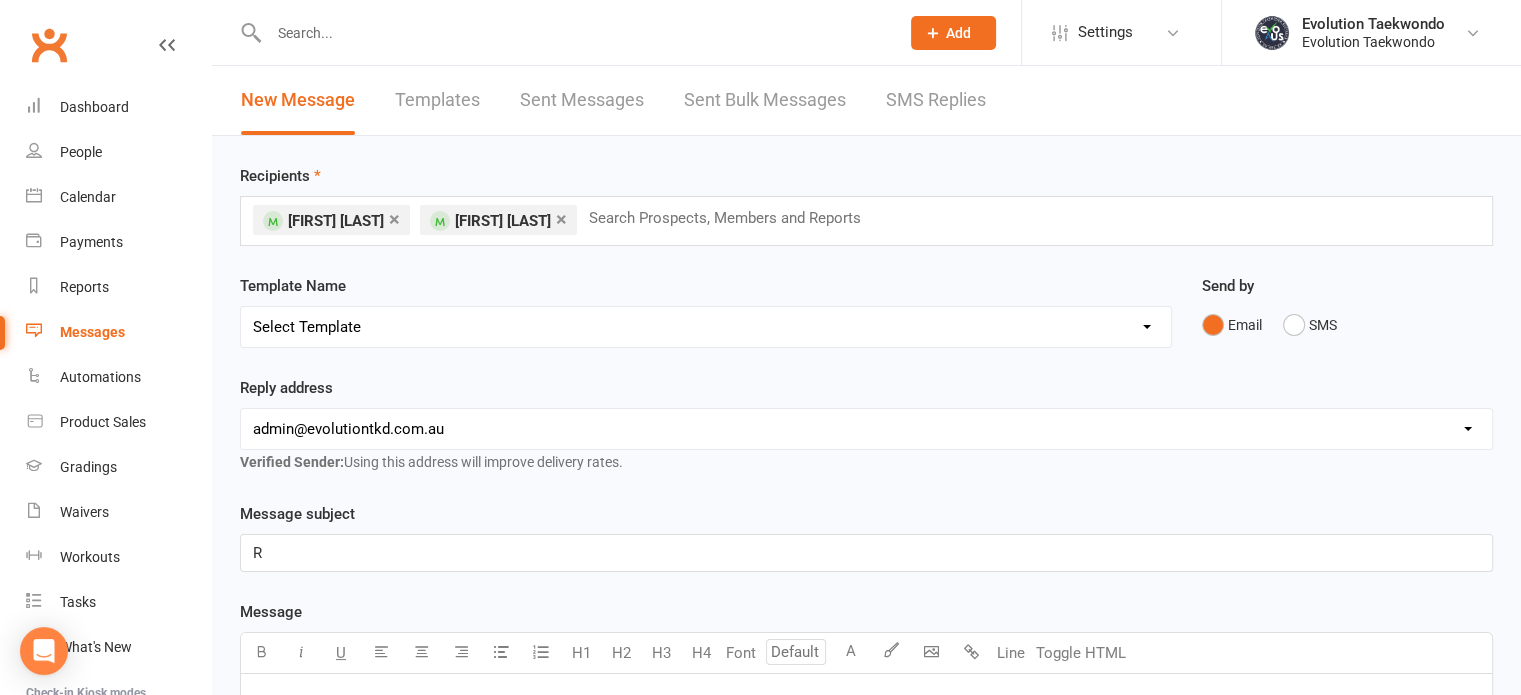 type 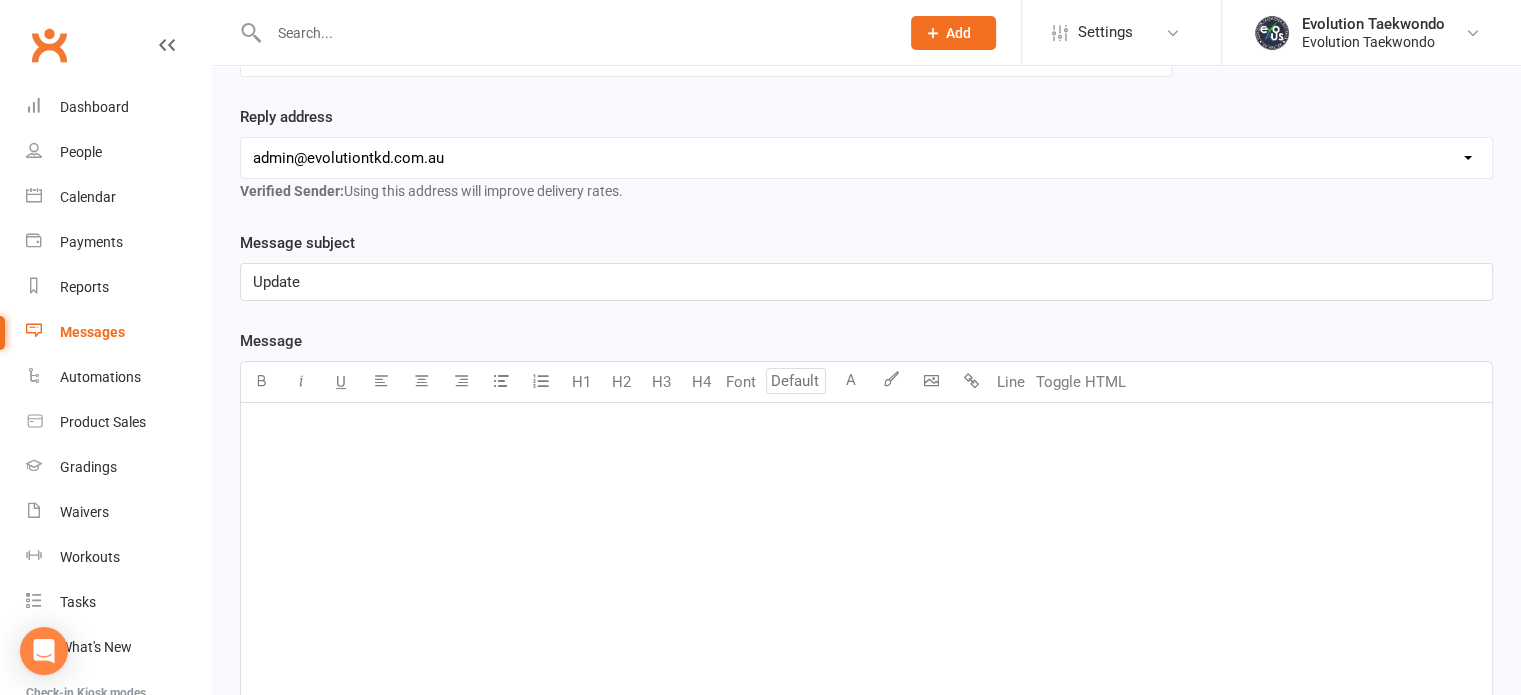scroll, scrollTop: 272, scrollLeft: 0, axis: vertical 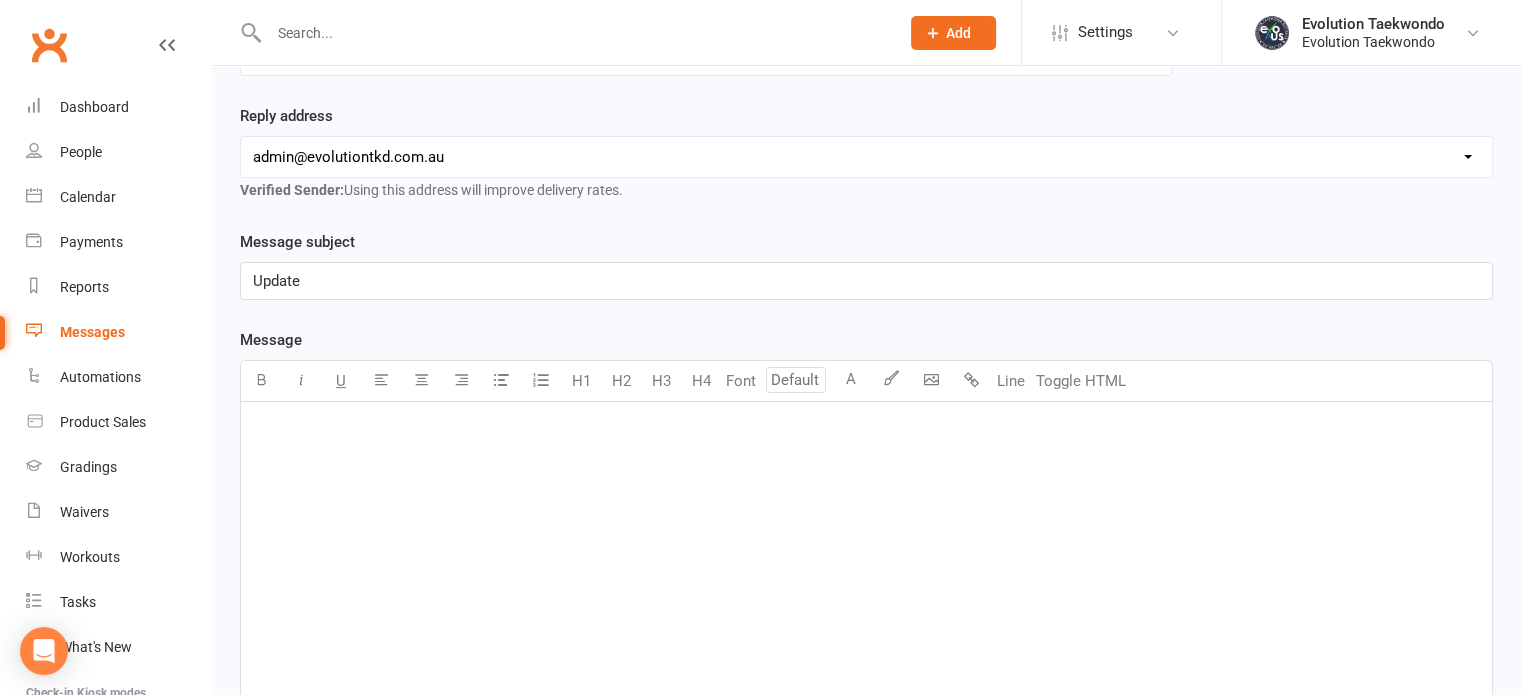 click on "﻿" at bounding box center (866, 552) 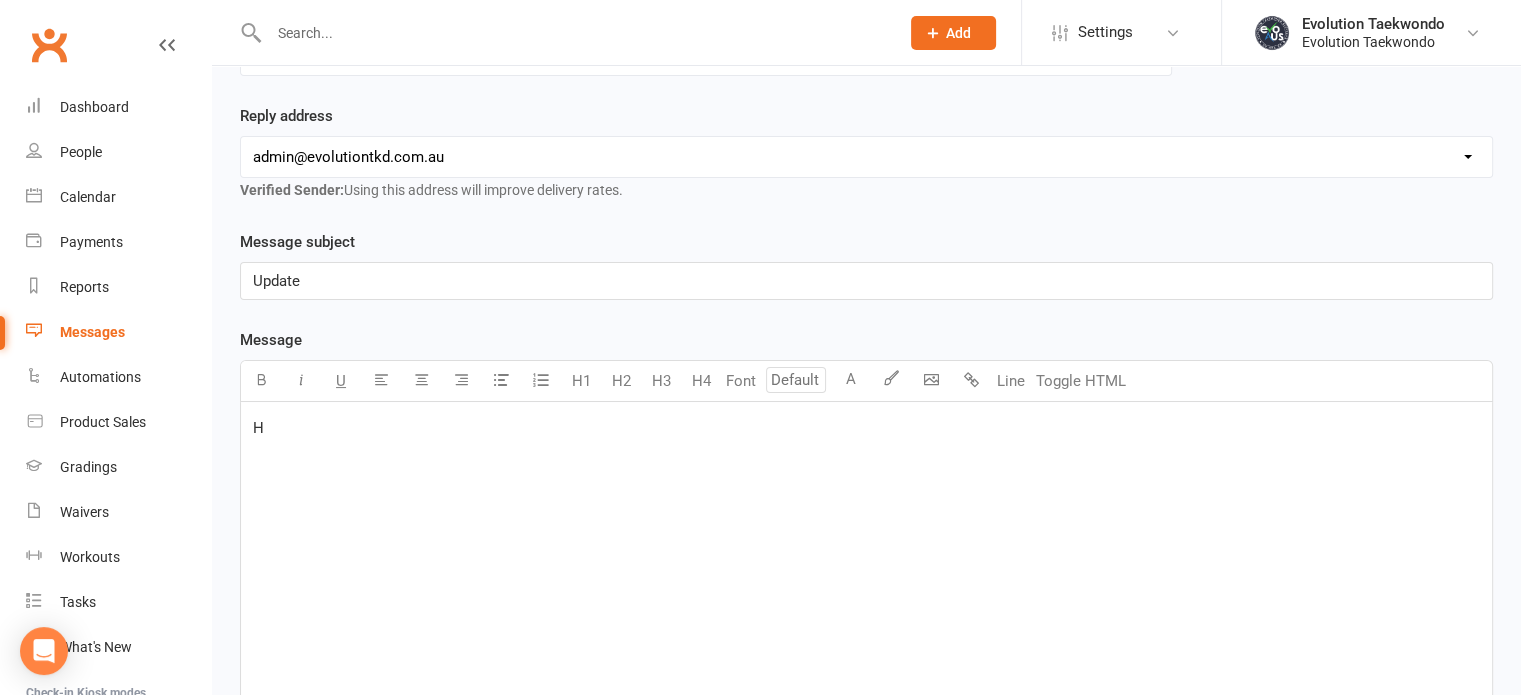 type 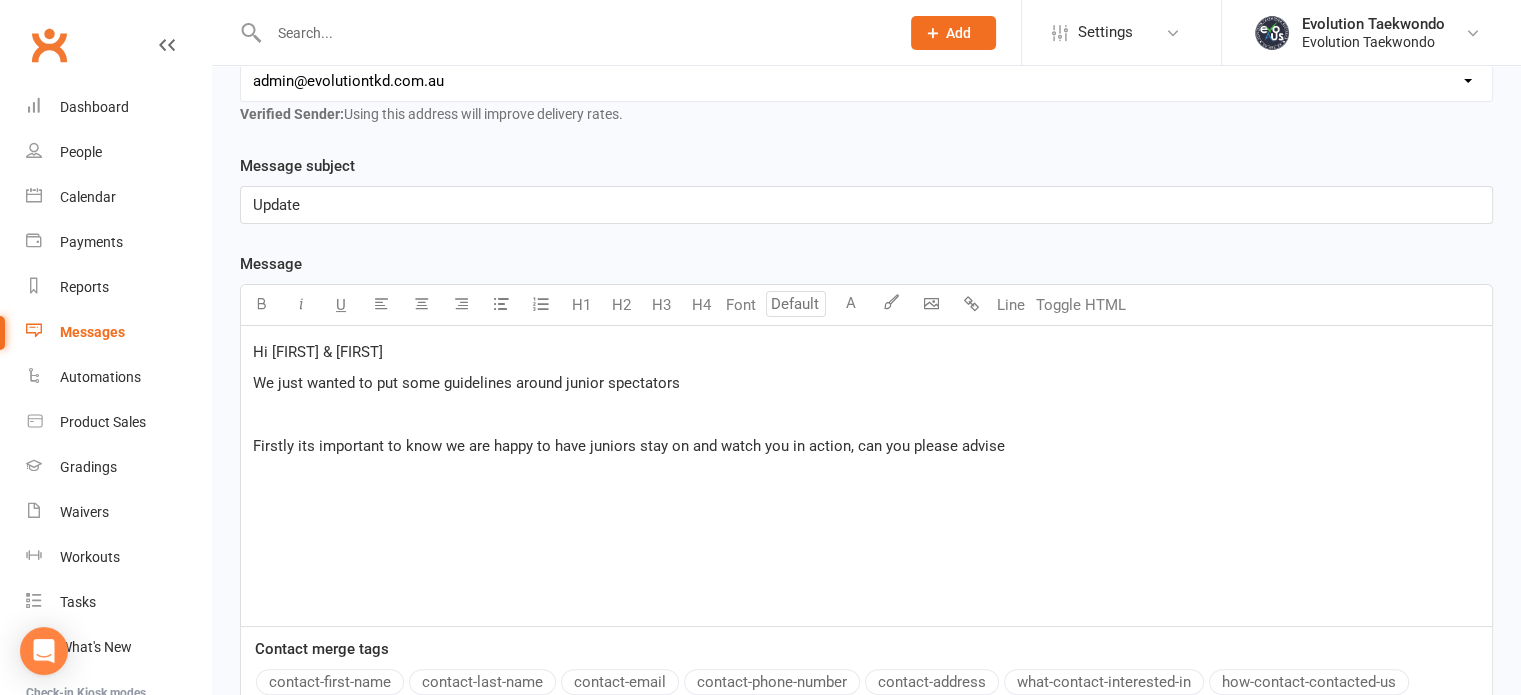 scroll, scrollTop: 348, scrollLeft: 0, axis: vertical 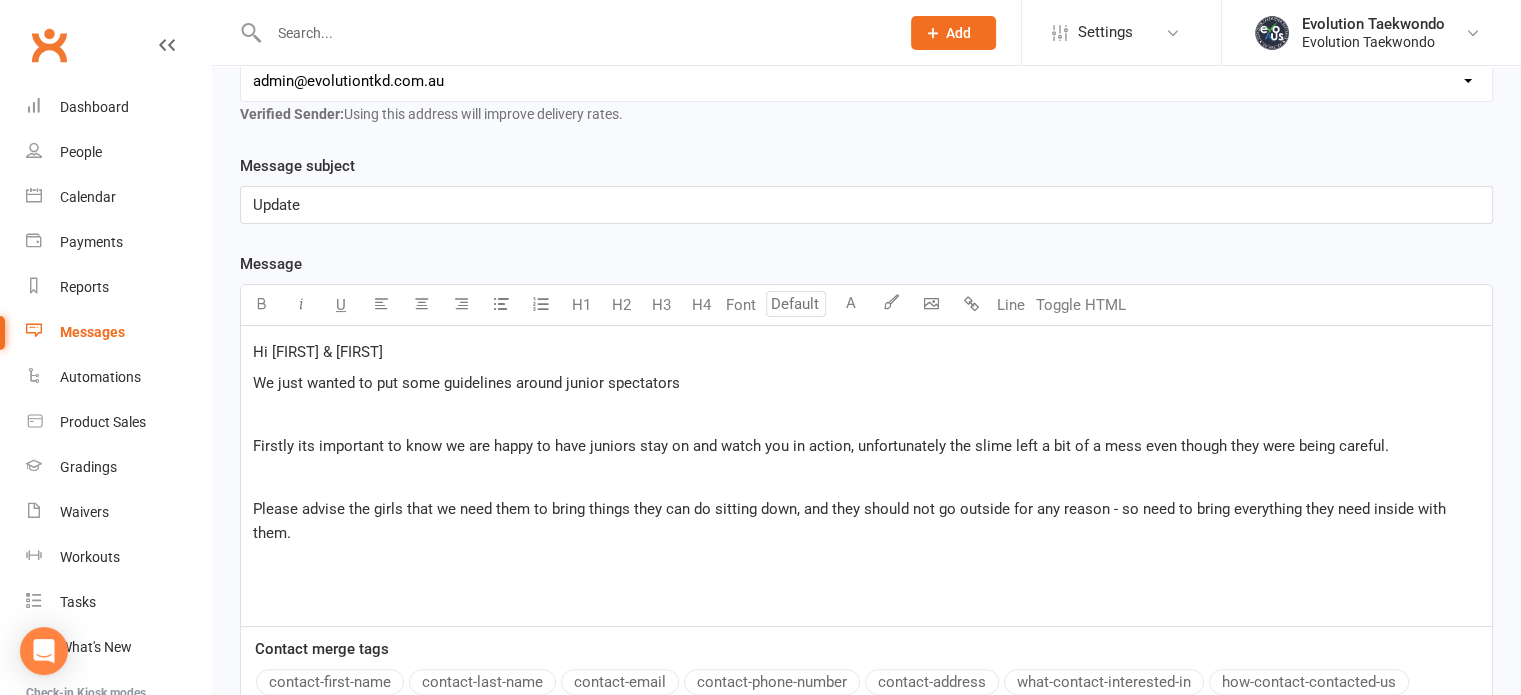 click on "Hi [FIRST] & [FIRST]" at bounding box center (866, 352) 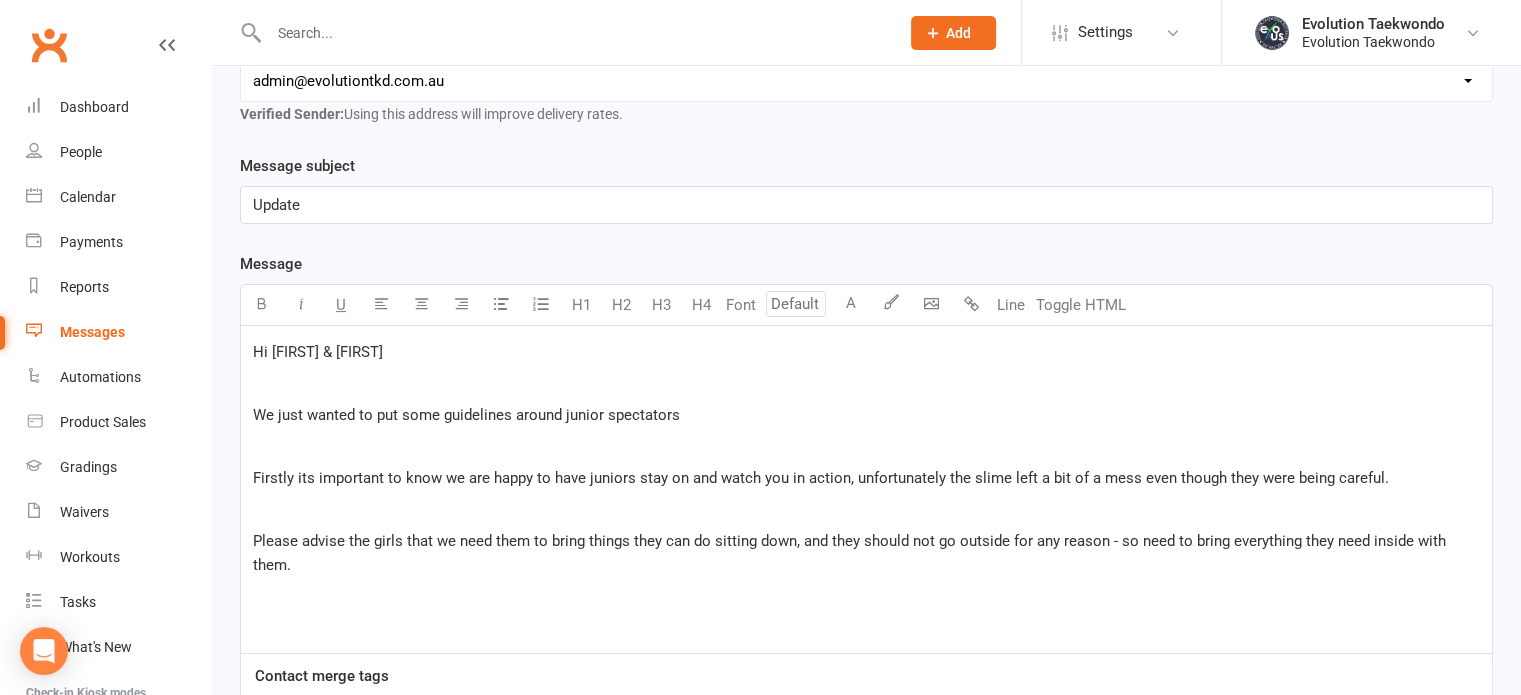 click on "Please advise the girls that we need them to bring things they can do sitting down, and they should not go outside for any reason - so need to bring everything they need inside with them." at bounding box center (866, 553) 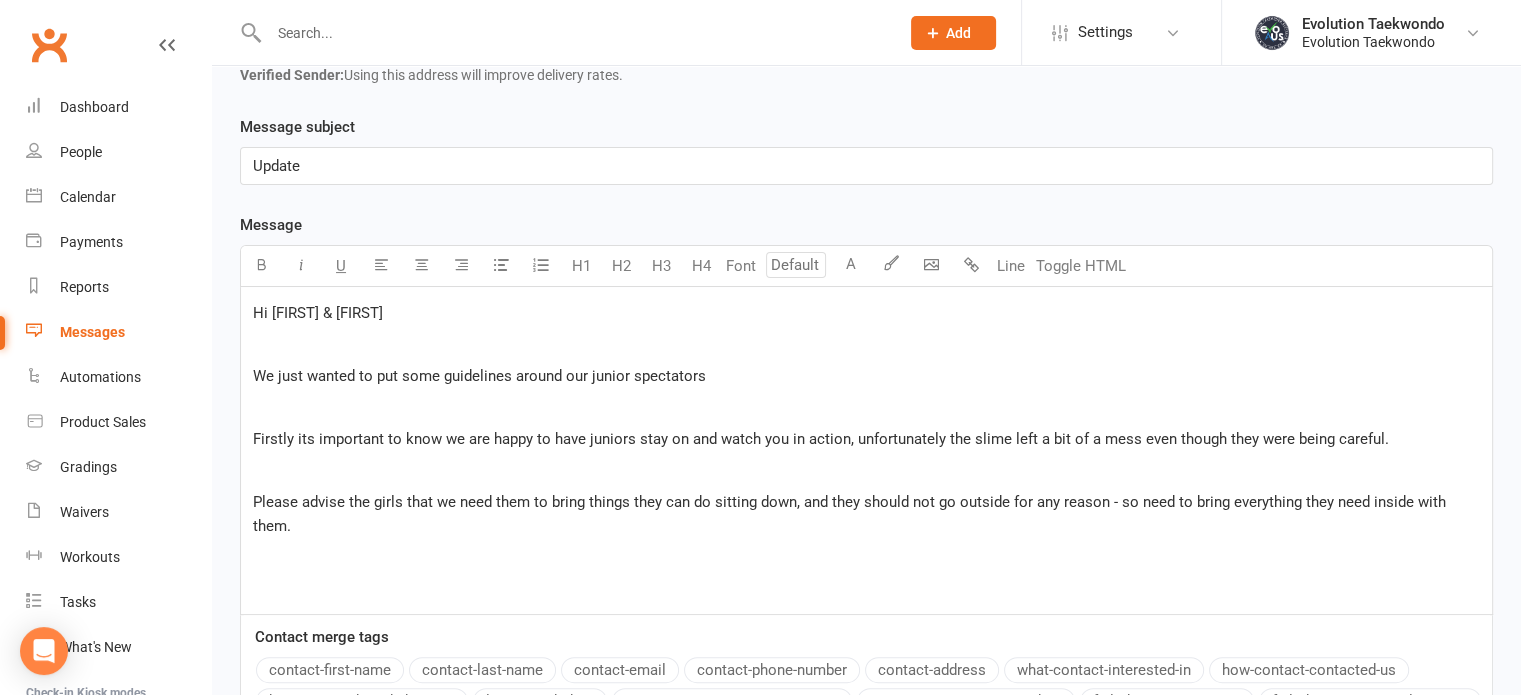 scroll, scrollTop: 388, scrollLeft: 0, axis: vertical 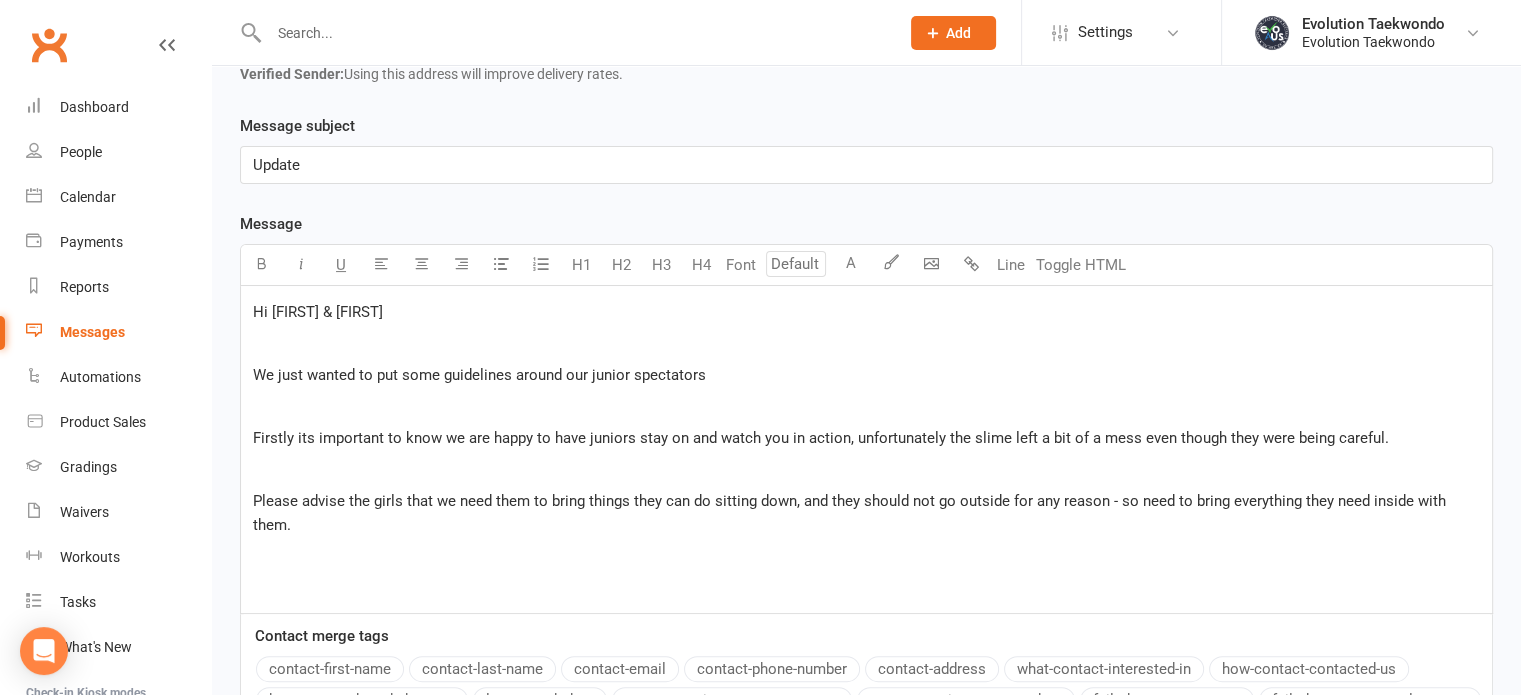 click on "Firstly its important to know we are happy to have juniors stay on and watch you in action, unfortunately the slime left a bit of a mess even though they were being careful." at bounding box center (821, 438) 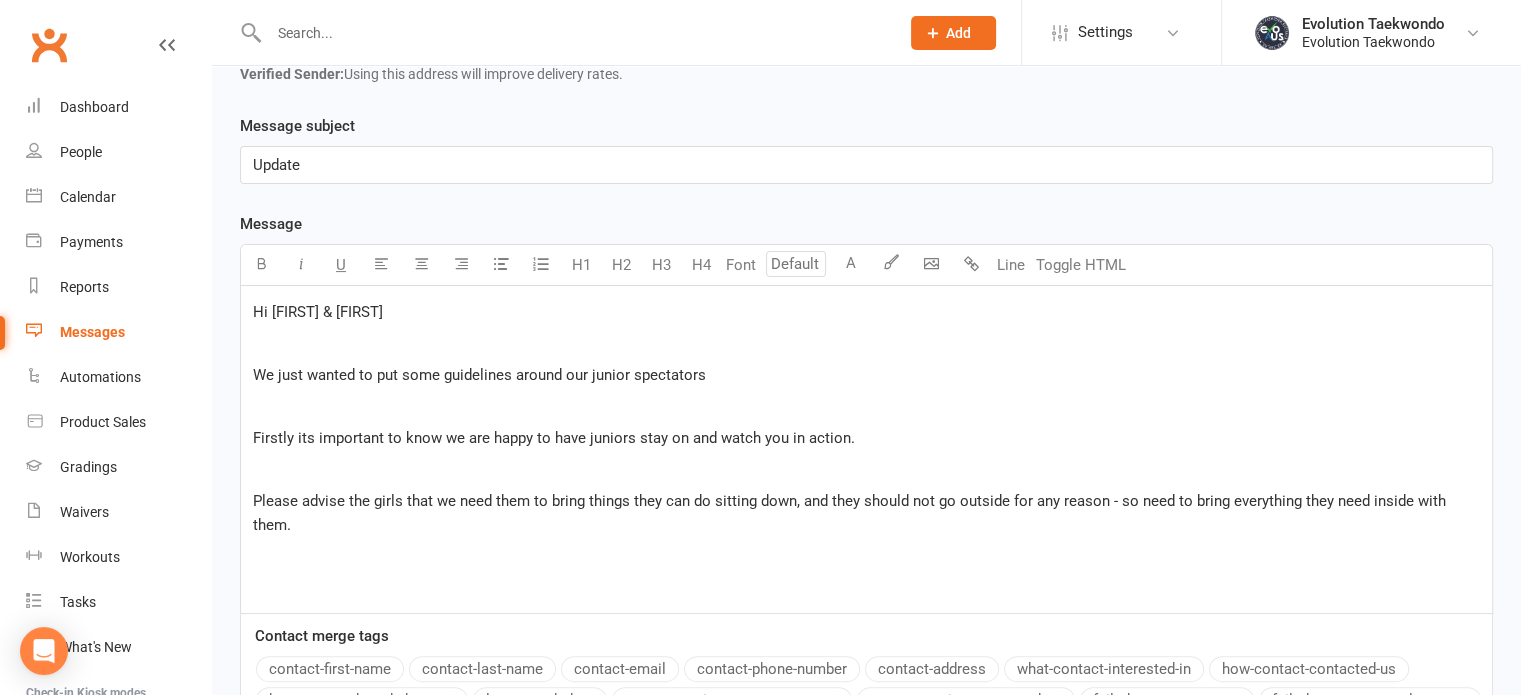 click on "Please advise the girls that we need them to bring things they can do sitting down, and they should not go outside for any reason - so need to bring everything they need inside with them." at bounding box center (851, 513) 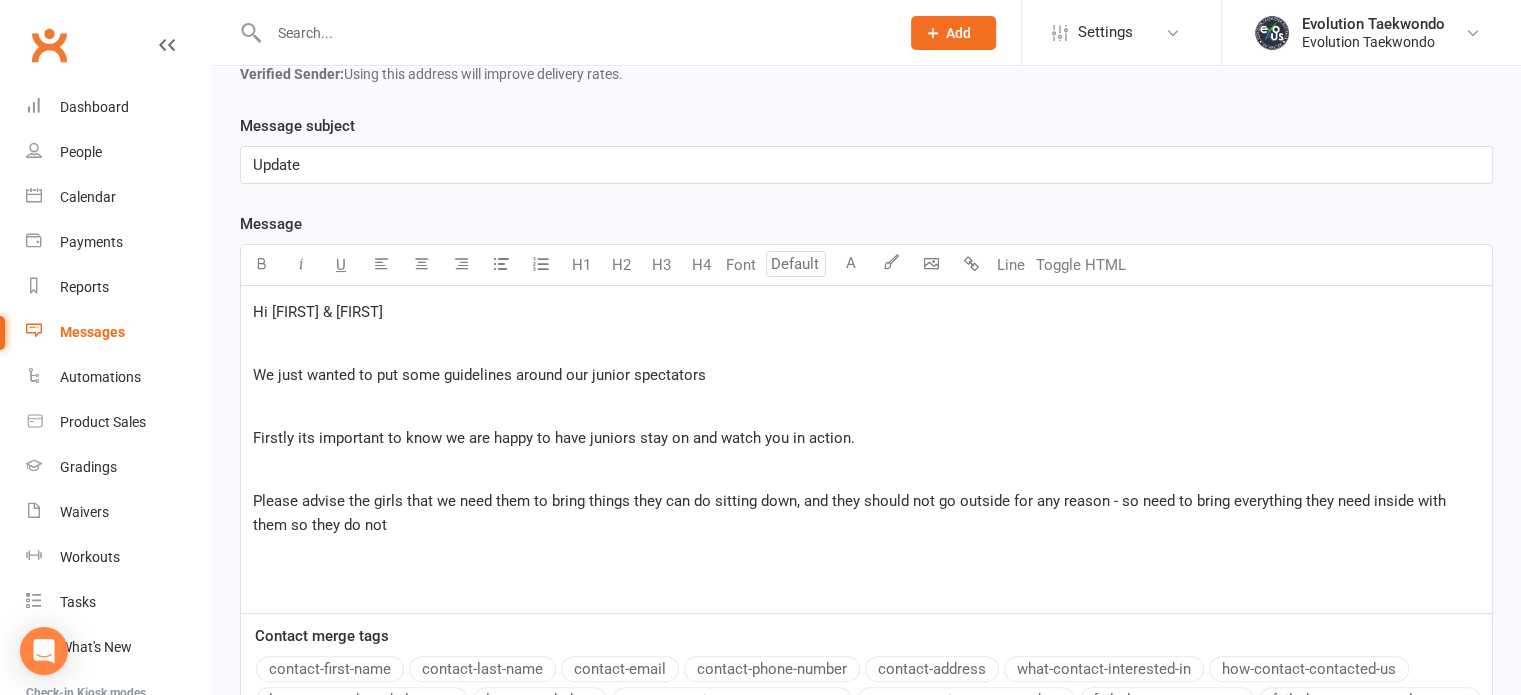 click on "Please advise the girls that we need them to bring things they can do sitting down, and they should not go outside for any reason - so need to bring everything they need inside with them so they do not" at bounding box center (851, 513) 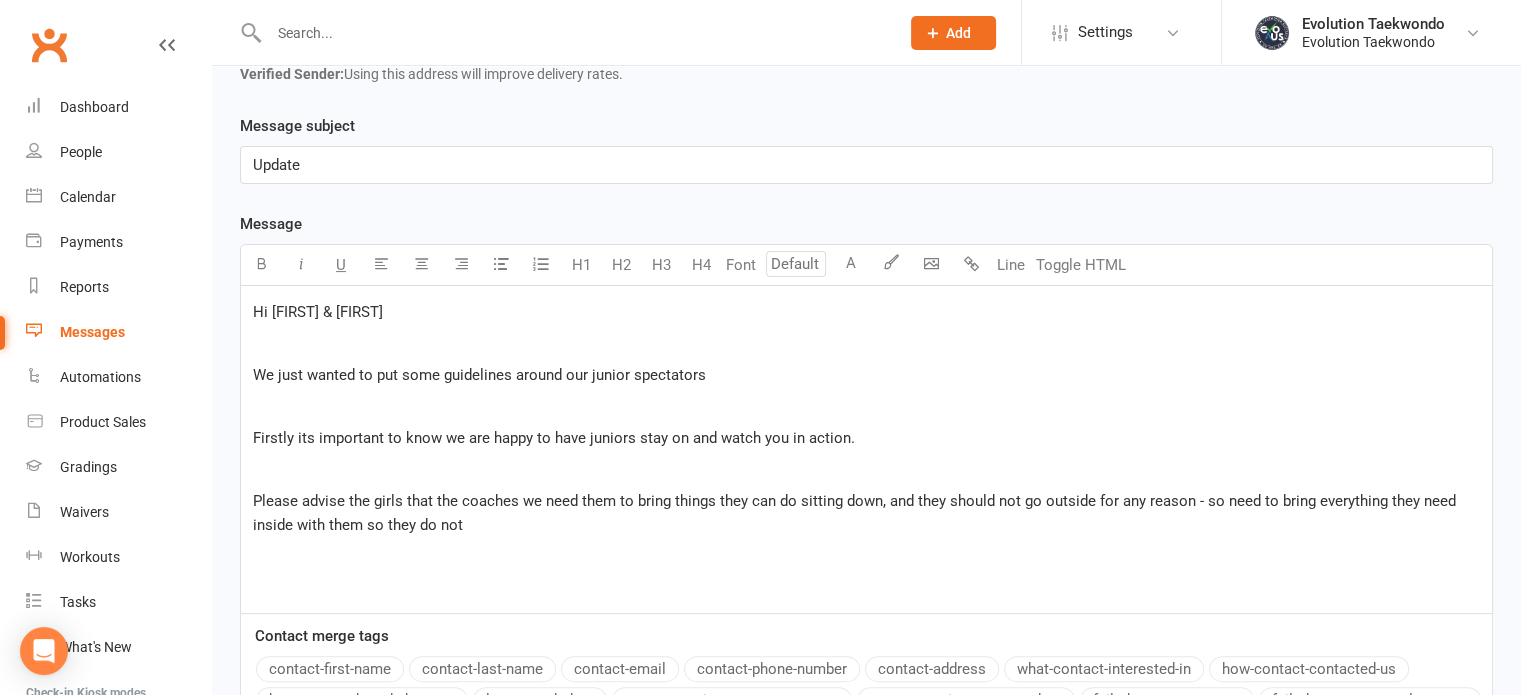 click on "Please advise the girls that the coaches we need them to bring things they can do sitting down, and they should not go outside for any reason - so need to bring everything they need inside with them so they do not" at bounding box center [856, 513] 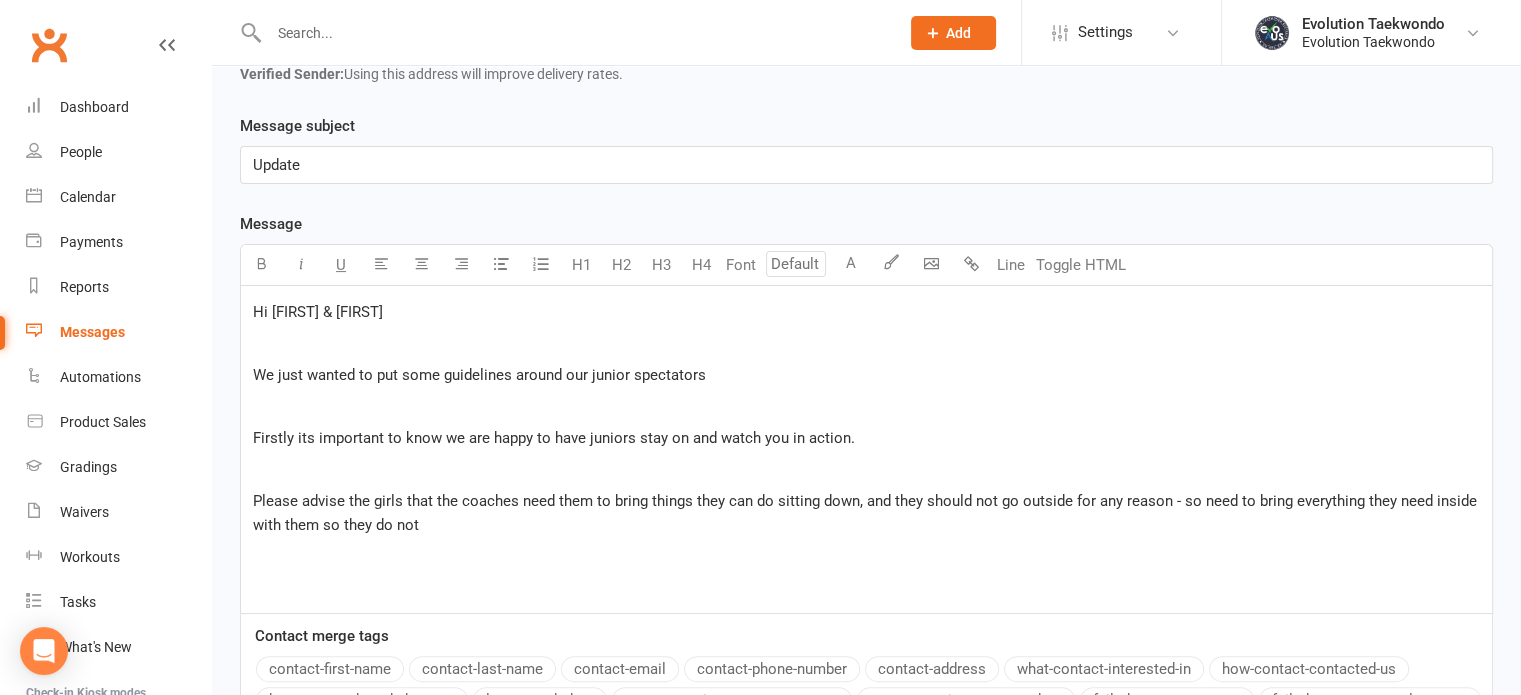 click on "Please advise the girls that the coaches need them to bring things they can do sitting down, and they should not go outside for any reason - so need to bring everything they need inside with them so they do not" at bounding box center [867, 513] 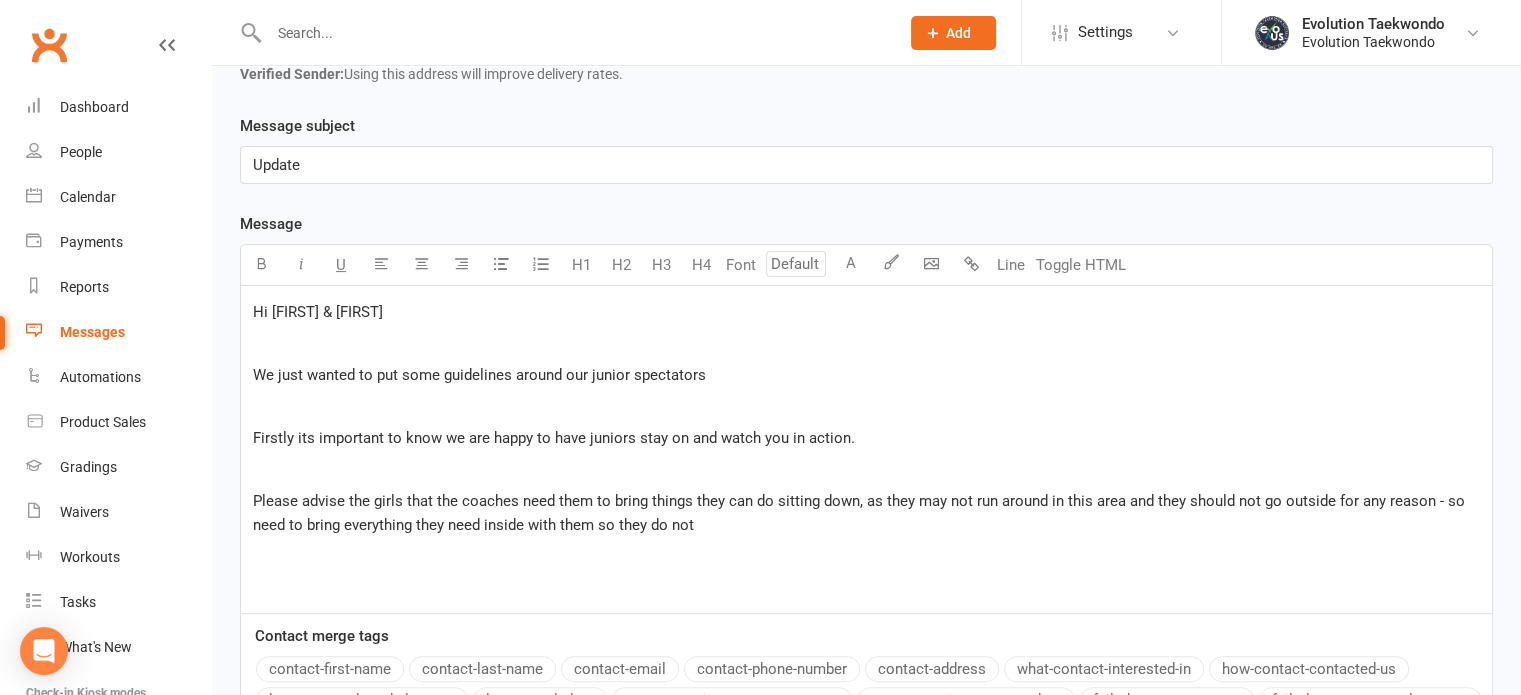 click on "We just wanted to put some guidelines around our junior spectators" at bounding box center [479, 375] 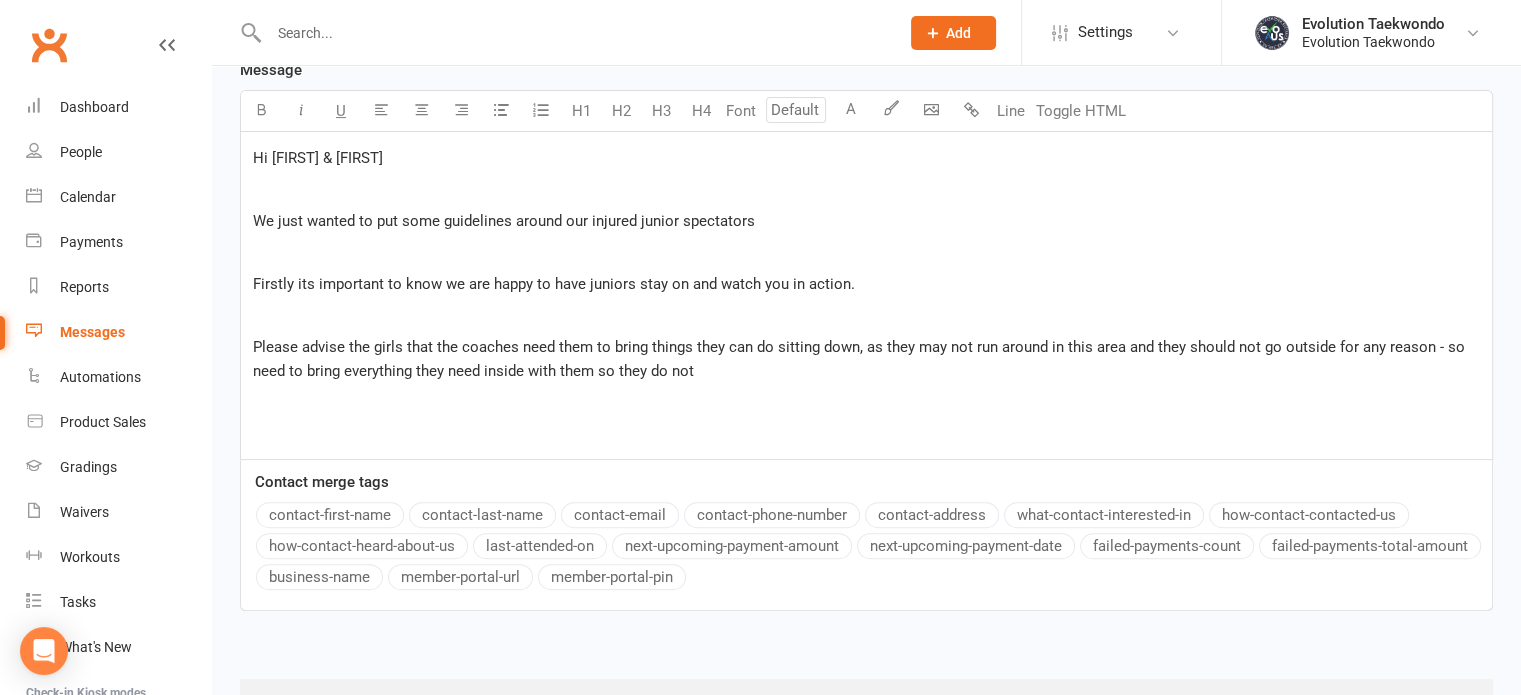 scroll, scrollTop: 563, scrollLeft: 0, axis: vertical 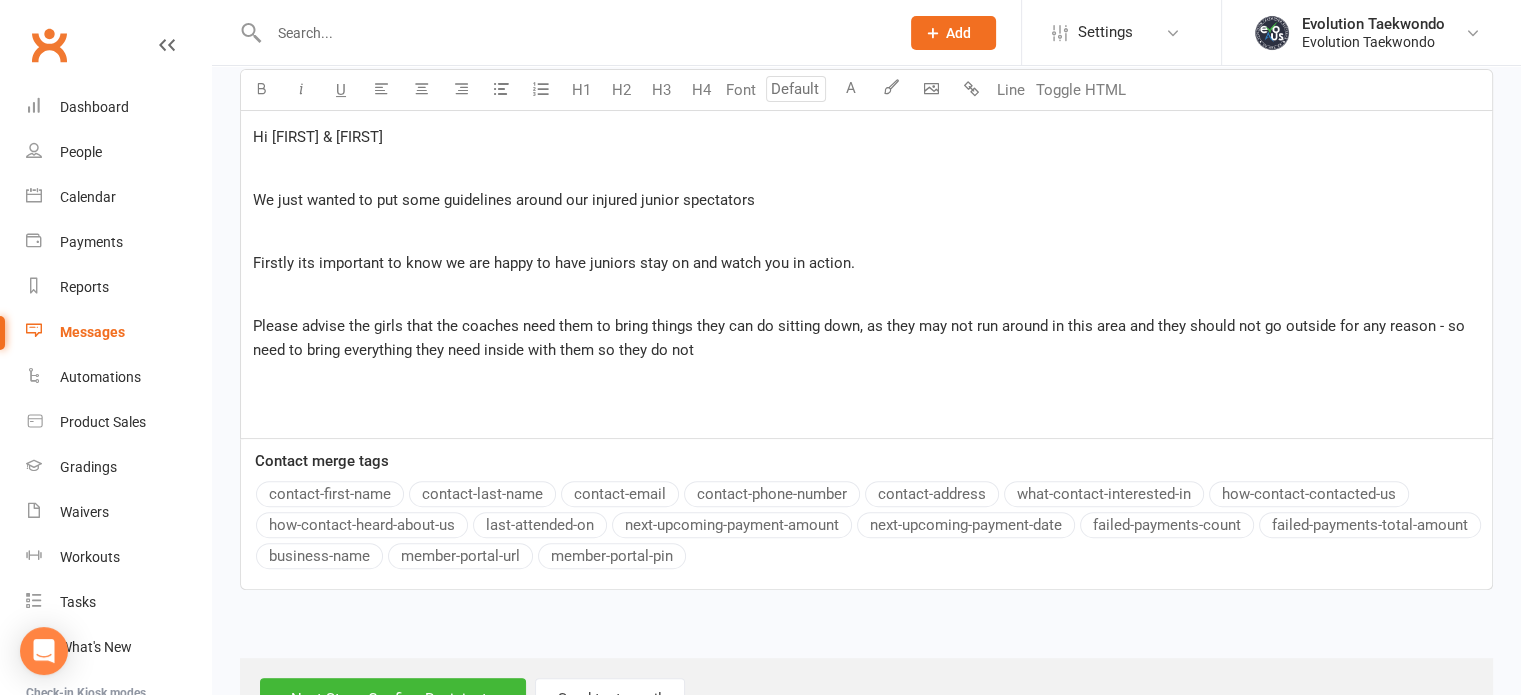 click on "Firstly its important to know we are happy to have juniors stay on and watch you in action." at bounding box center [866, 263] 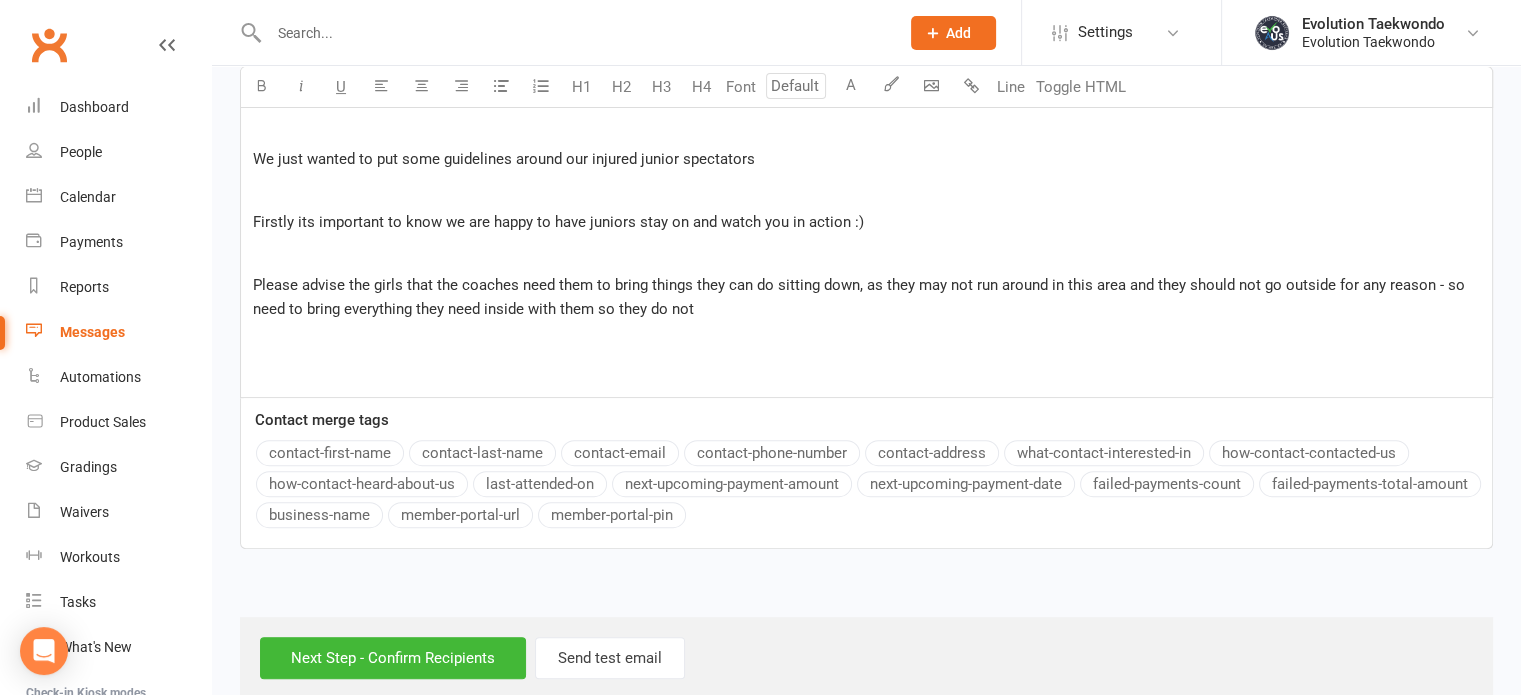 scroll, scrollTop: 607, scrollLeft: 0, axis: vertical 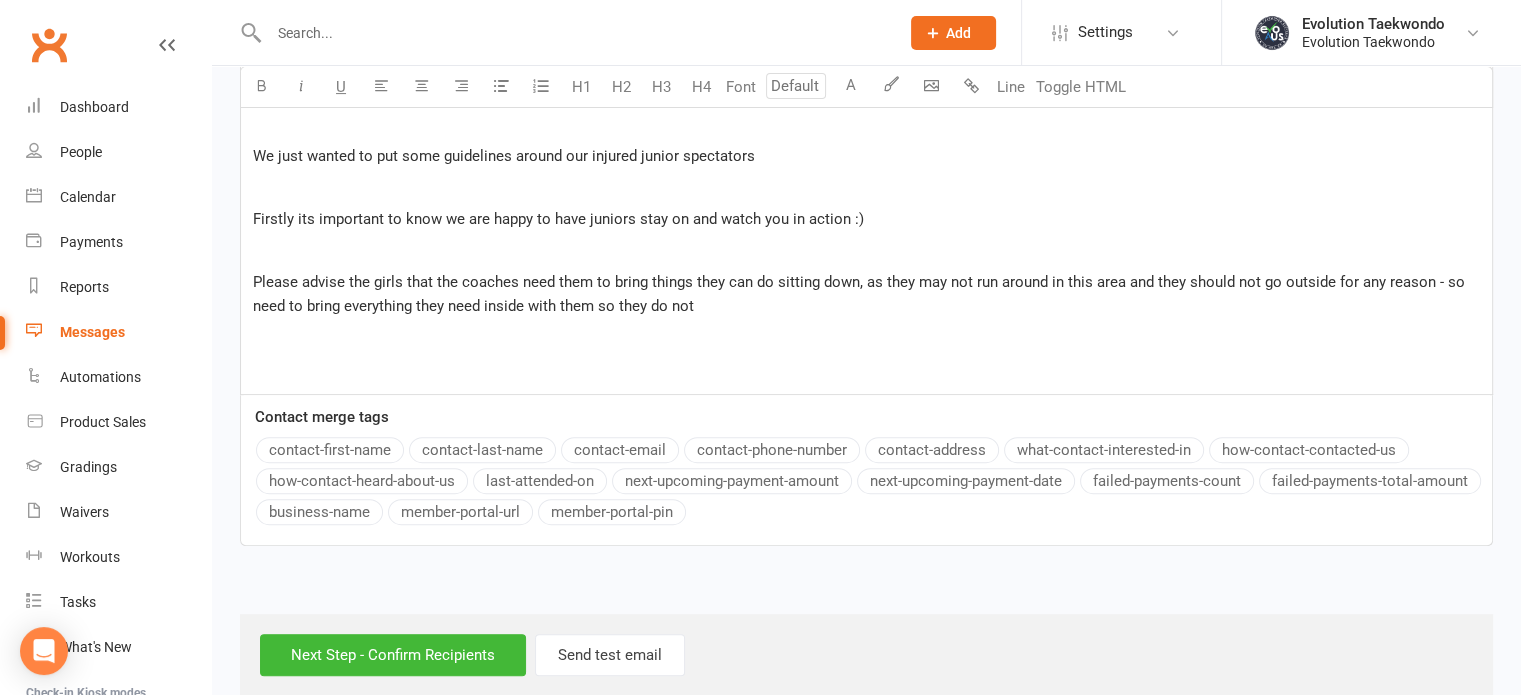 click on "Hi [FIRST] & [LAST] ﻿ We just wanted to put some guidelines around our injured junior spectators ﻿ Firstly its important to know we are happy to have juniors stay on and watch you in action :) ﻿ Please advise the girls that the coaches need them to bring things they can do sitting down, as they may not run around in this area and they should not go outside for any reason - so need to bring everything they need inside with them so they do not ﻿ ﻿" at bounding box center [866, 230] 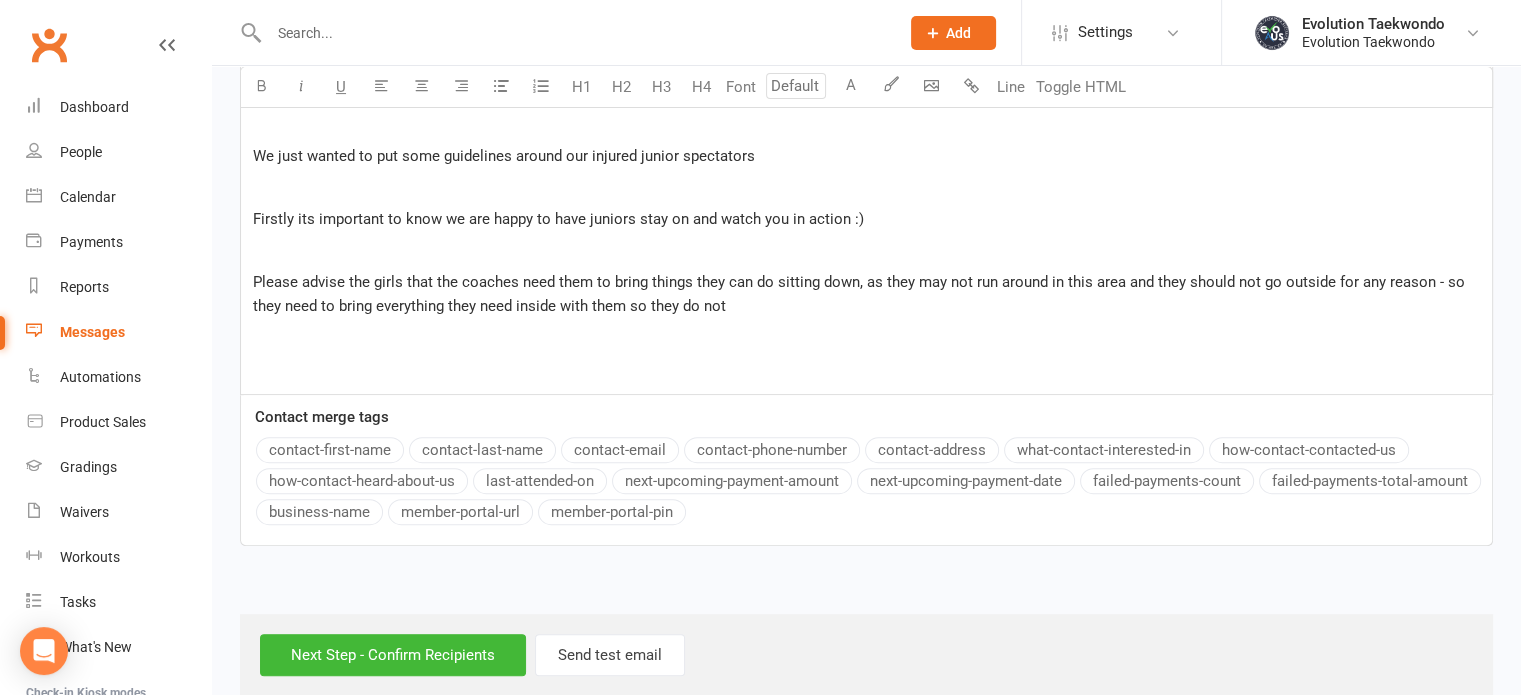 click on "Please advise the girls that the coaches need them to bring things they can do sitting down, as they may not run around in this area and they should not go outside for any reason - so they need to bring everything they need inside with them so they do not" at bounding box center (866, 294) 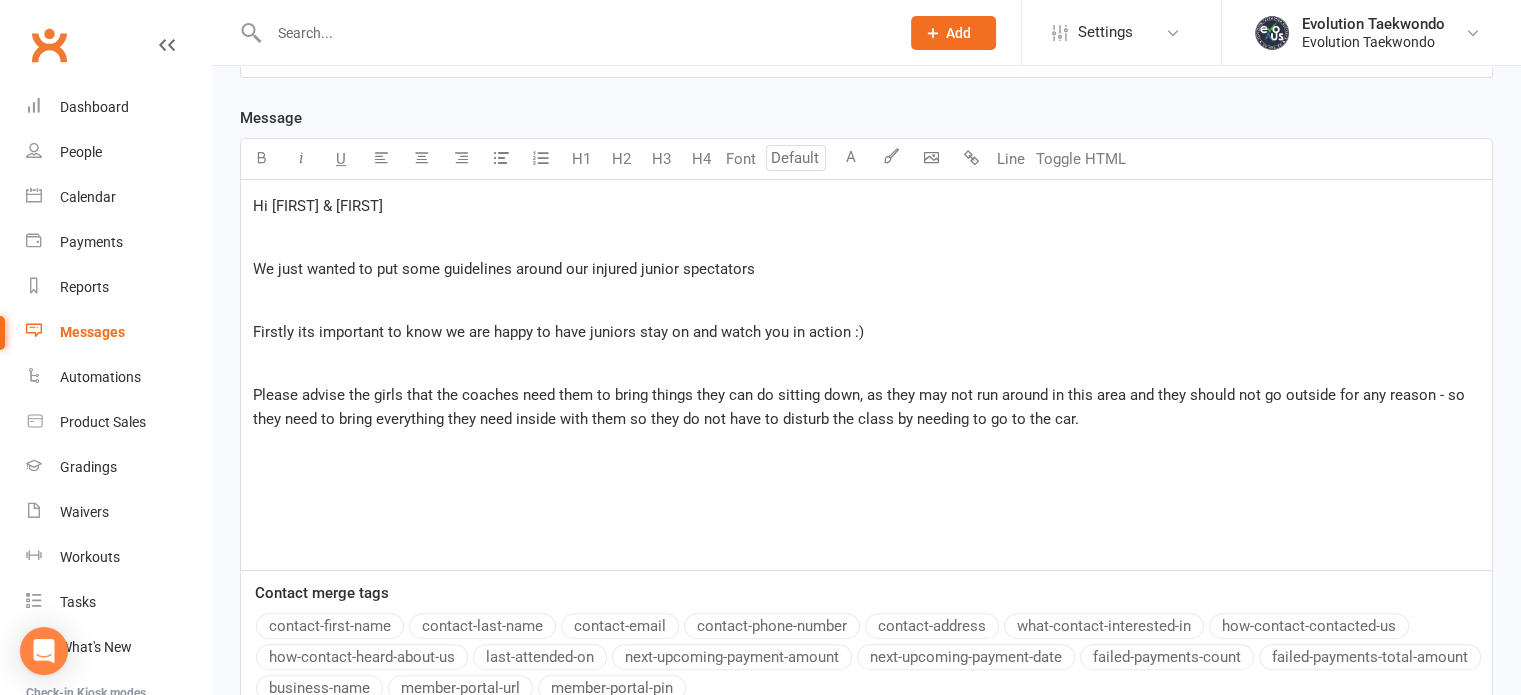 scroll, scrollTop: 490, scrollLeft: 0, axis: vertical 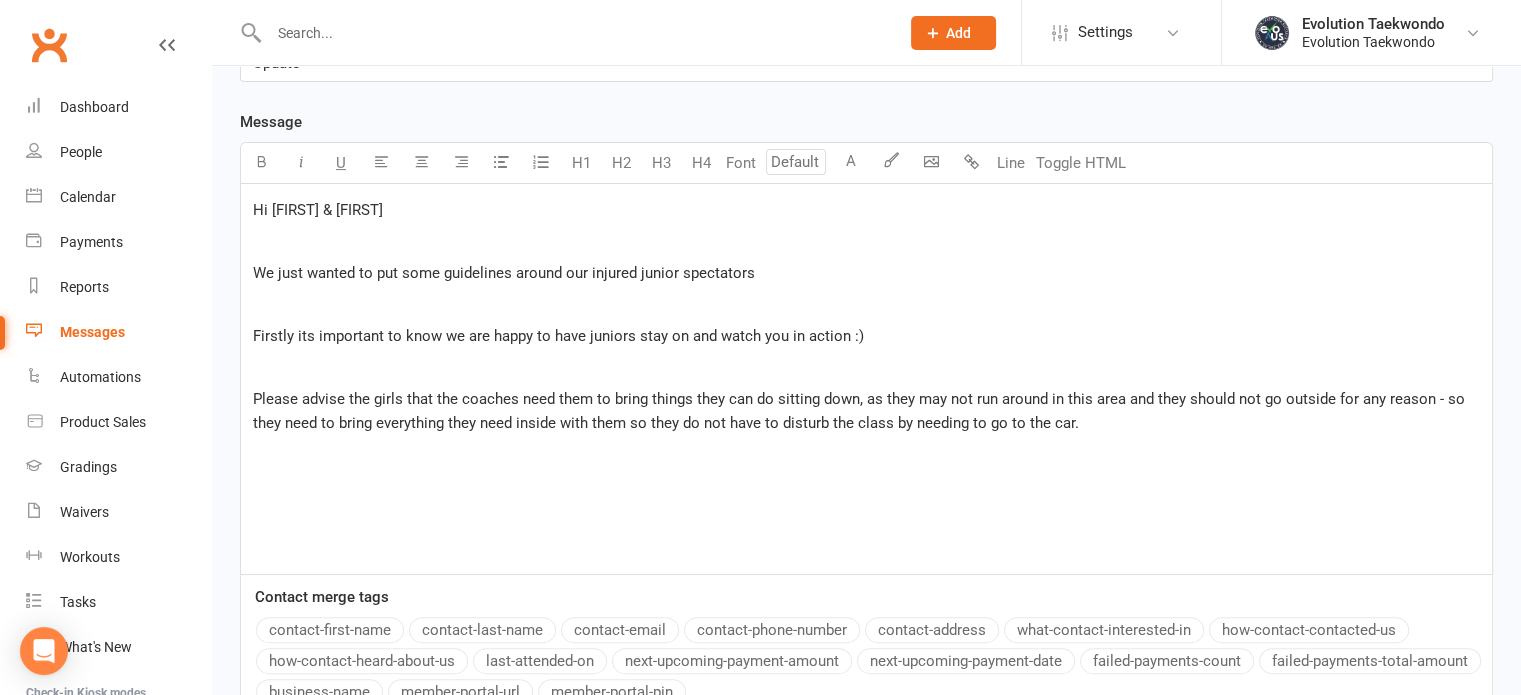 click on "Please advise the girls that the coaches need them to bring things they can do sitting down, as they may not run around in this area and they should not go outside for any reason - so they need to bring everything they need inside with them so they do not have to disturb the class by needing to go to the car." at bounding box center [861, 411] 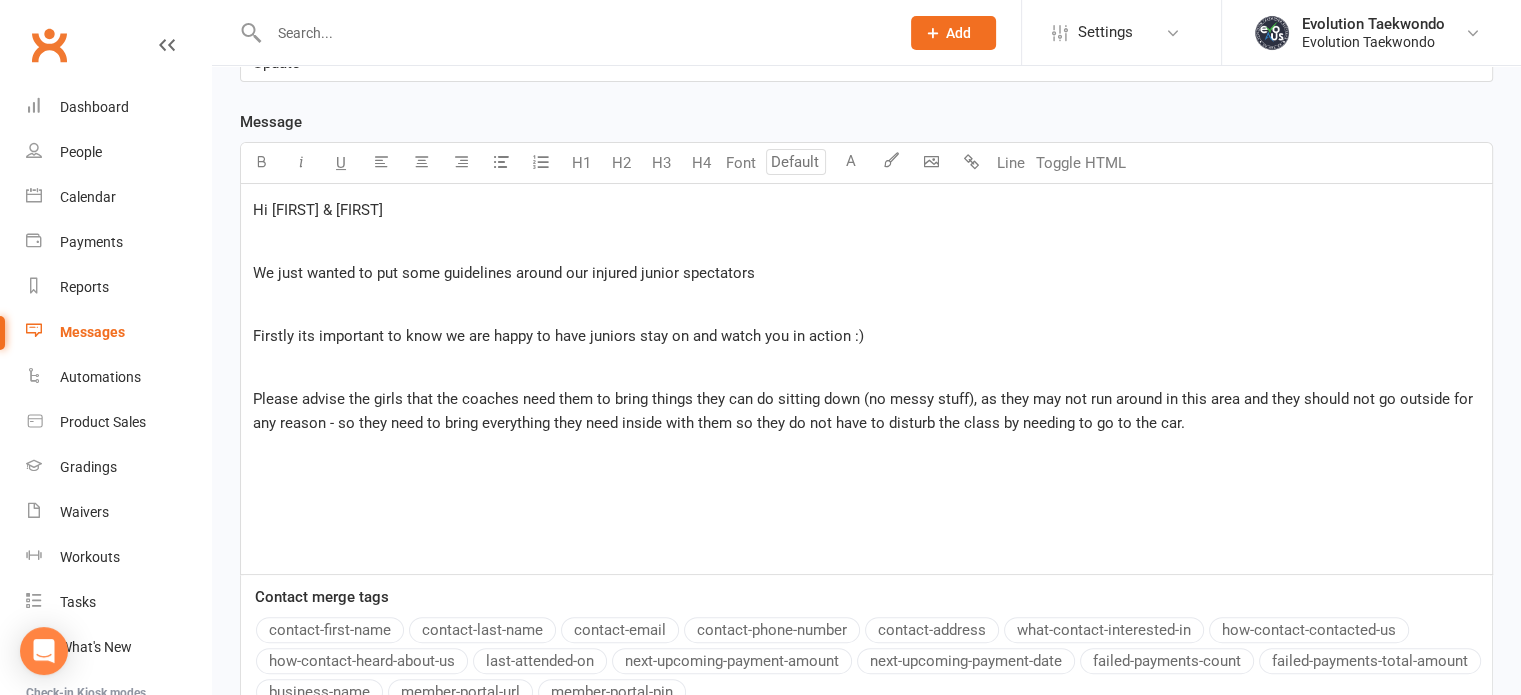 click on "Please advise the girls that the coaches need them to bring things they can do sitting down (no messy stuff), as they may not run around in this area and they should not go outside for any reason - so they need to bring everything they need inside with them so they do not have to disturb the class by needing to go to the car." at bounding box center [865, 411] 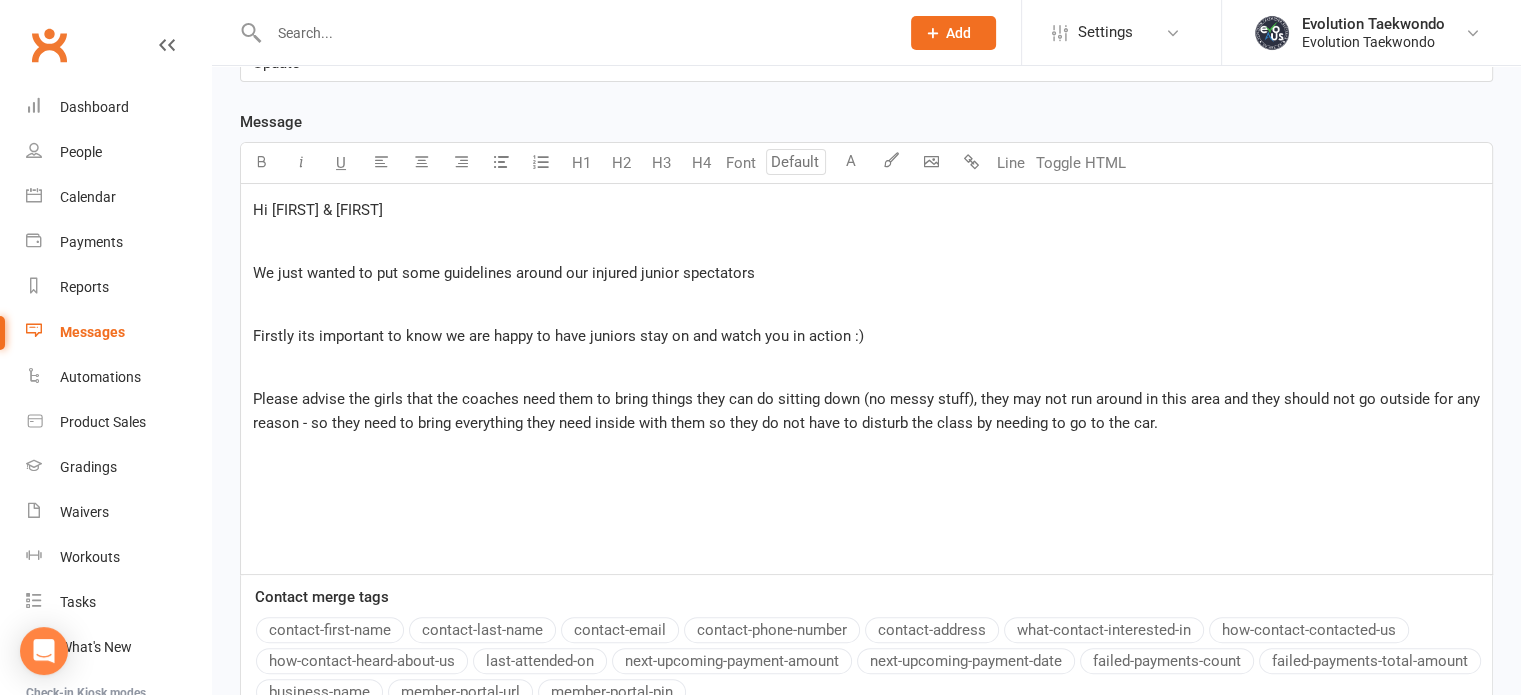 click on "Please advise the girls that the coaches need them to bring things they can do sitting down (no messy stuff), they may not run around in this area and they should not go outside for any reason - so they need to bring everything they need inside with them so they do not have to disturb the class by needing to go to the car." at bounding box center [866, 411] 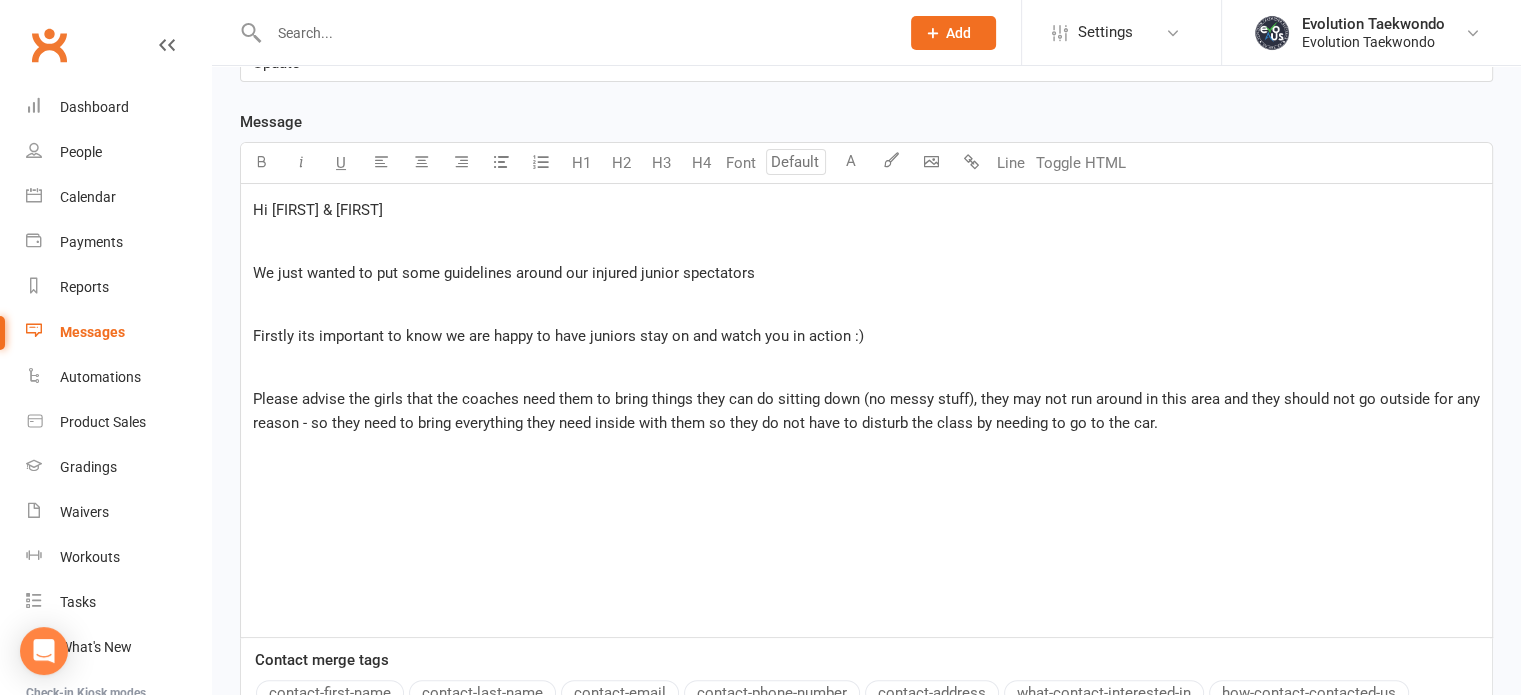 click on "Please advise the girls that the coaches need them to bring things they can do sitting down (no messy stuff), they may not run around in this area and they should not go outside for any reason - so they need to bring everything they need inside with them so they do not have to disturb the class by needing to go to the car." at bounding box center (868, 411) 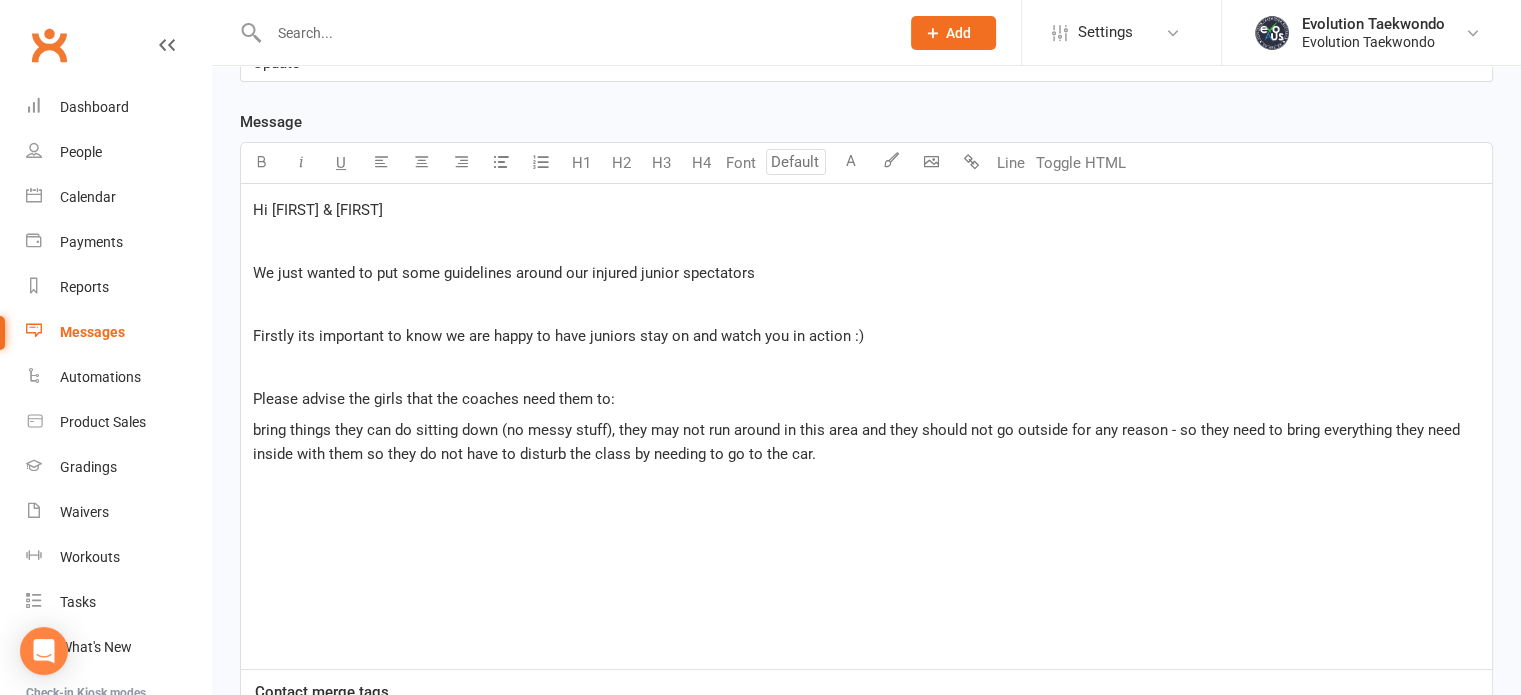 click on "bring things they can do sitting down (no messy stuff), they may not run around in this area and they should not go outside for any reason - so they need to bring everything they need inside with them so they do not have to disturb the class by needing to go to the car." at bounding box center (858, 442) 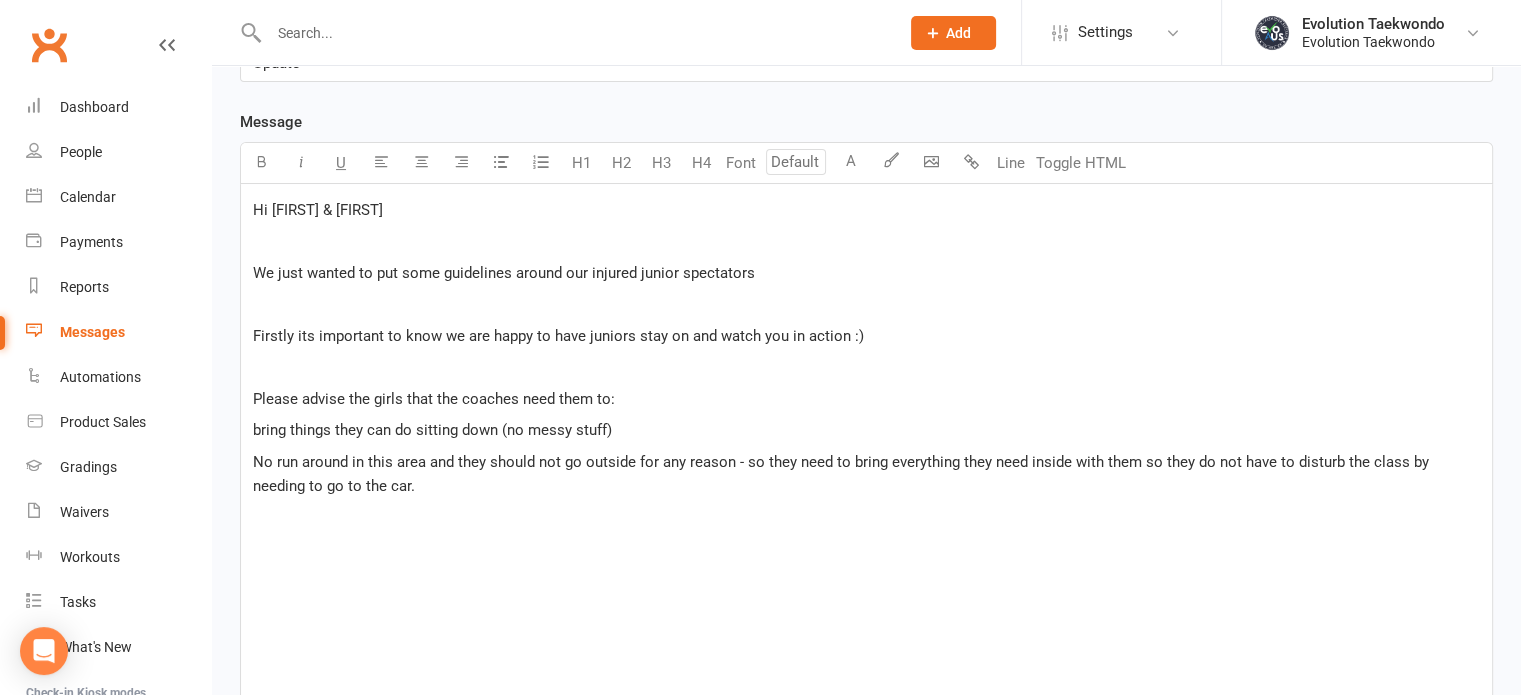 click on "No run around in this area and they should not go outside for any reason - so they need to bring everything they need inside with them so they do not have to disturb the class by needing to go to the car." at bounding box center [843, 474] 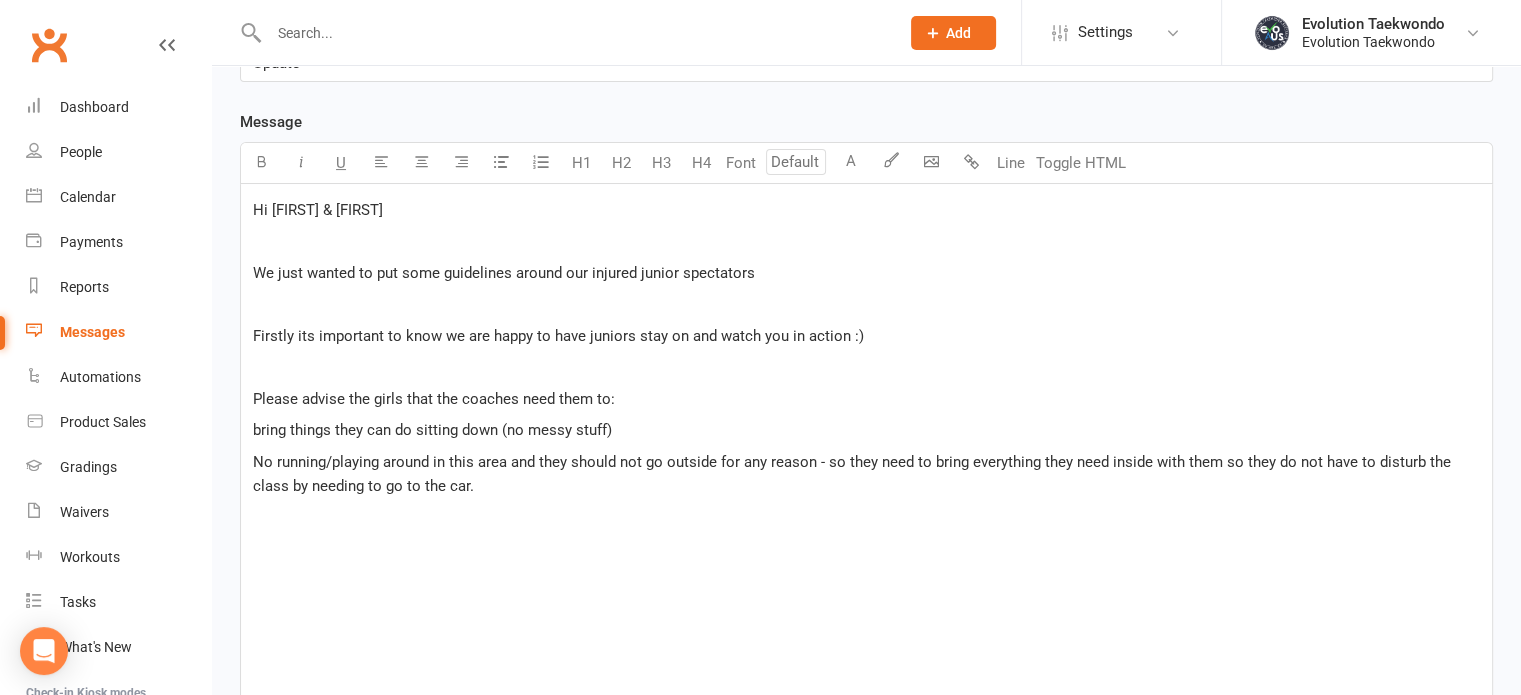 click on "No running/playing around in this area and they should not go outside for any reason - so they need to bring everything they need inside with them so they do not have to disturb the class by needing to go to the car." at bounding box center (854, 474) 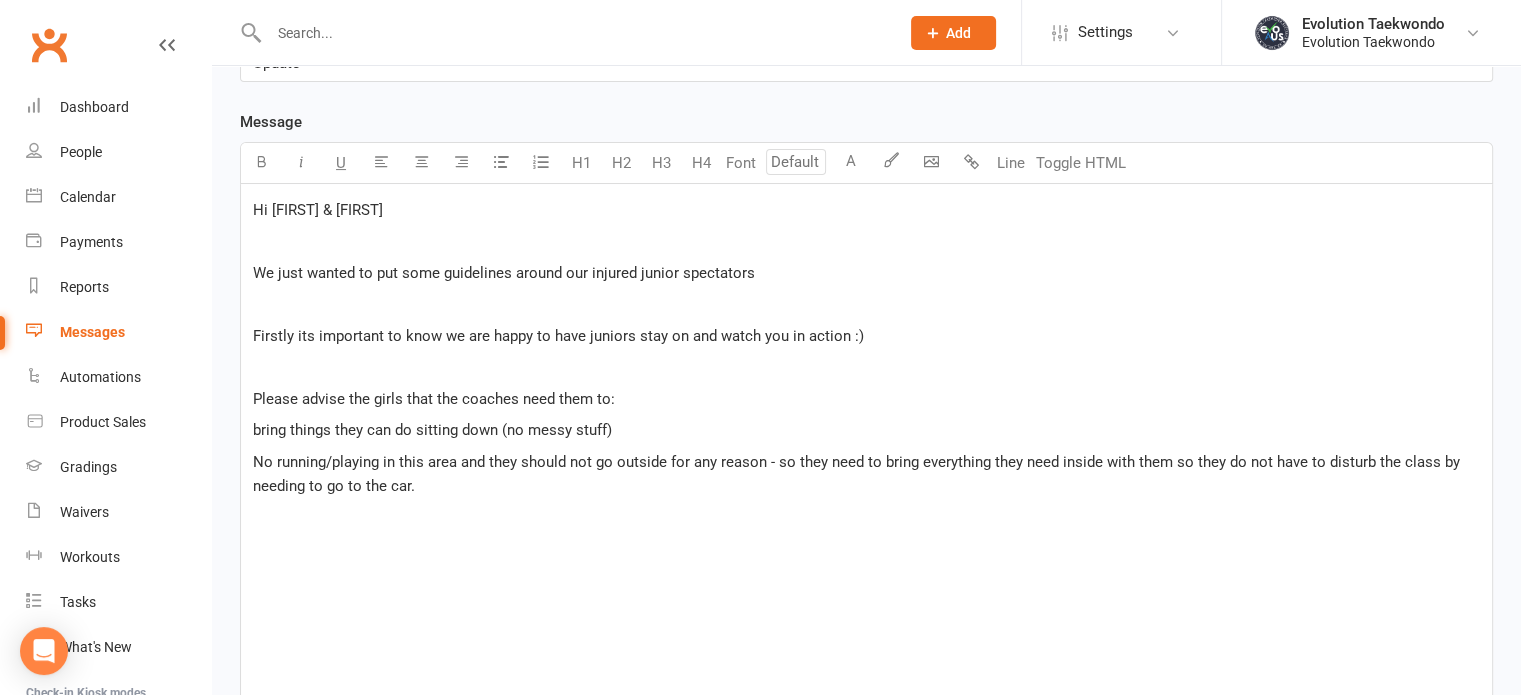 click on "No running/playing in this area and they should not go outside for any reason - so they need to bring everything they need inside with them so they do not have to disturb the class by needing to go to the car." at bounding box center (858, 474) 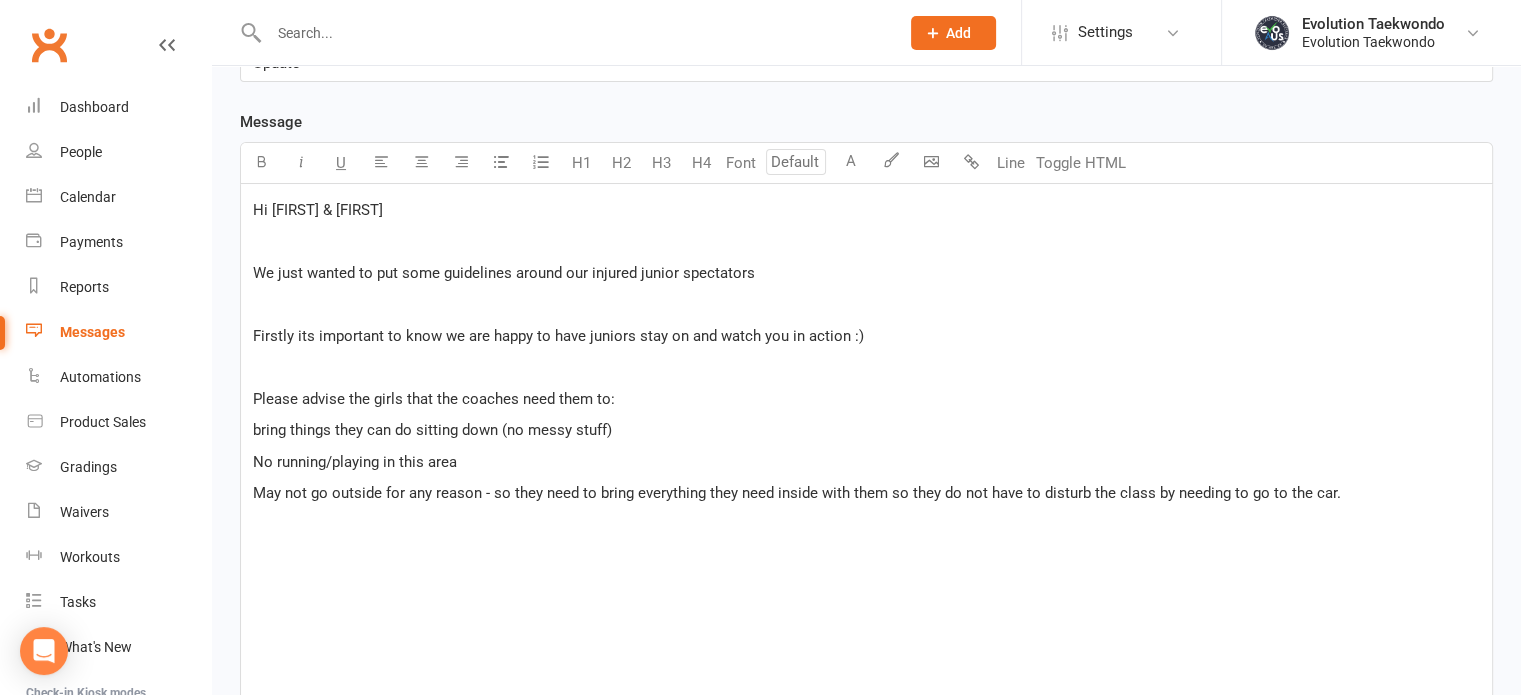 click on "May not go outside for any reason - so they need to bring everything they need inside with them so they do not have to disturb the class by needing to go to the car." at bounding box center (866, 493) 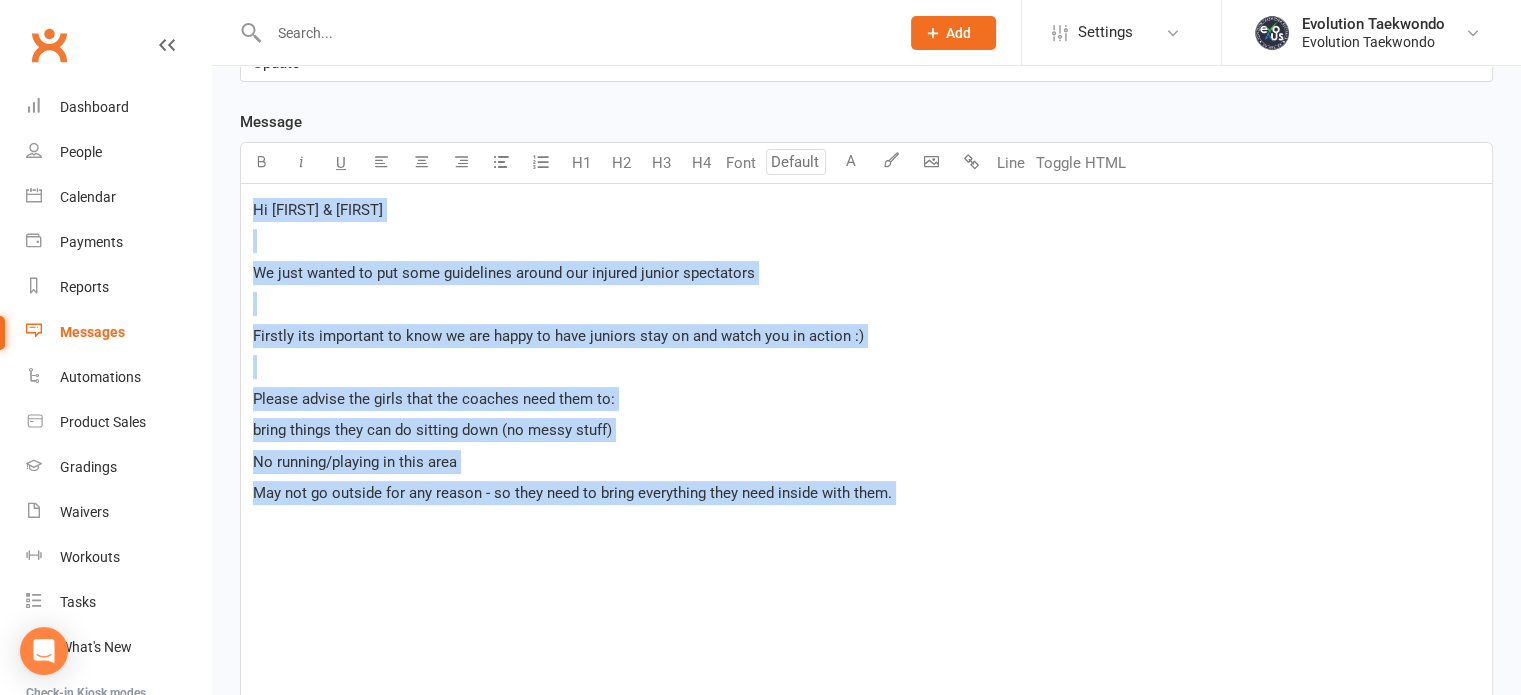 drag, startPoint x: 253, startPoint y: 201, endPoint x: 1076, endPoint y: 533, distance: 887.44183 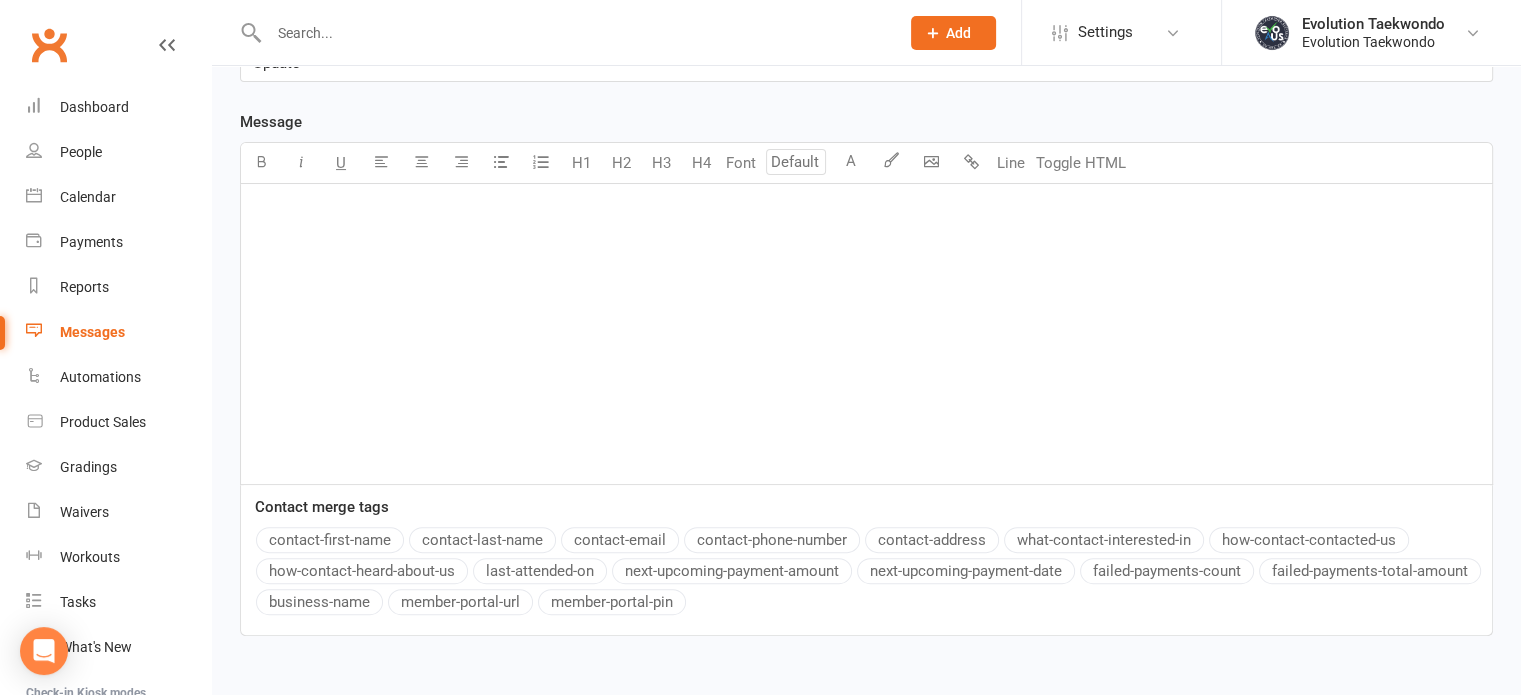 drag, startPoint x: 577, startPoint y: 6, endPoint x: 425, endPoint y: 215, distance: 258.42795 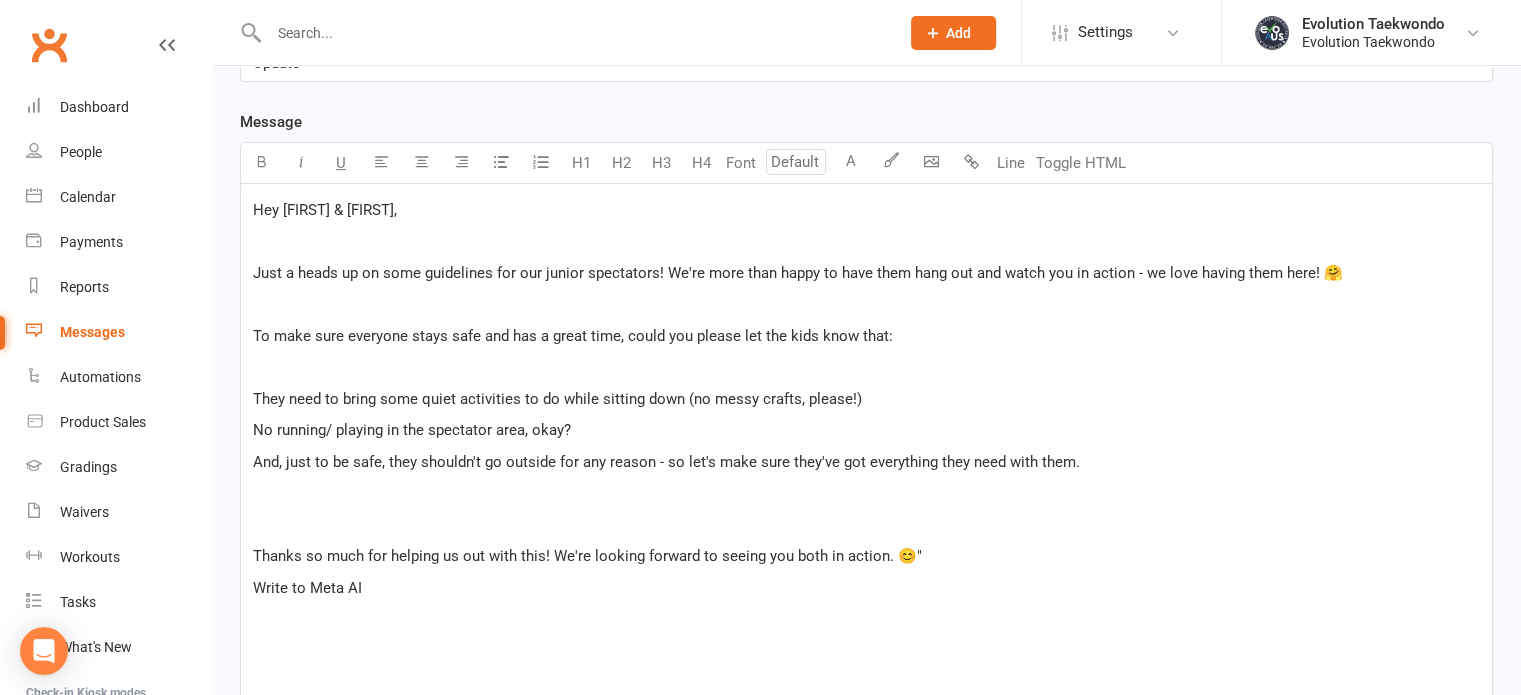 click on "Just a heads up on some guidelines for our junior spectators! We're more than happy to have them hang out and watch you in action - we love having them here! 🤗" at bounding box center [798, 273] 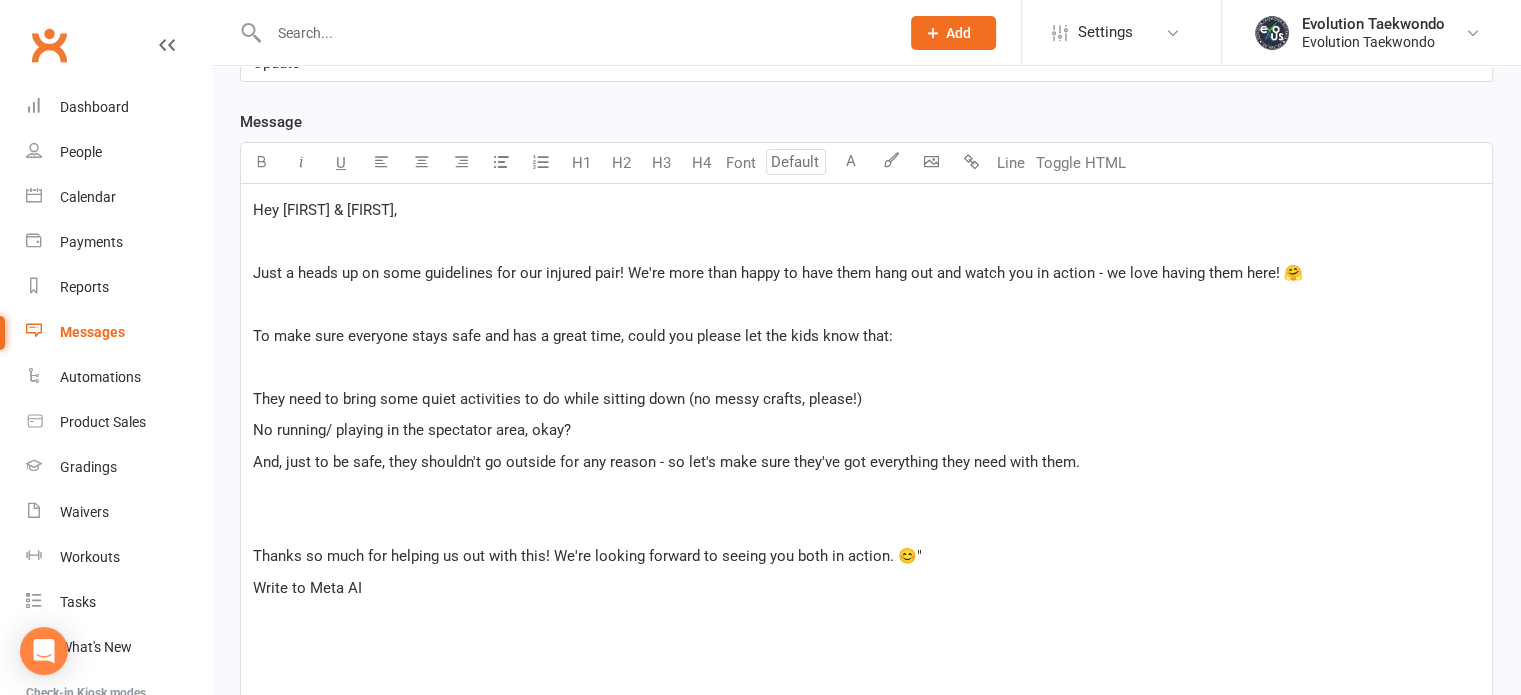 click on "Just a heads up on some guidelines for our injured pair! We're more than happy to have them hang out and watch you in action - we love having them here! 🤗" at bounding box center (778, 273) 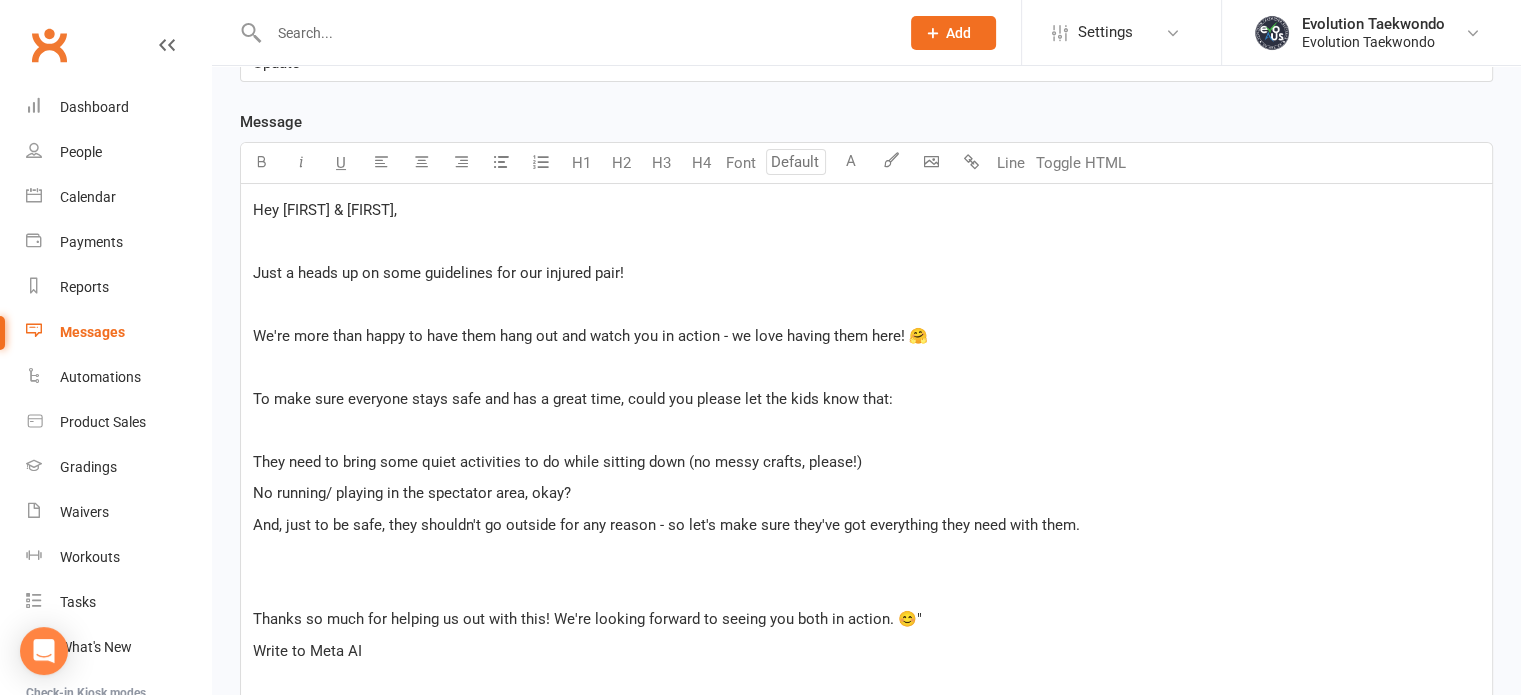 click on "We're more than happy to have them hang out and watch you in action - we love having them here! 🤗" at bounding box center [866, 336] 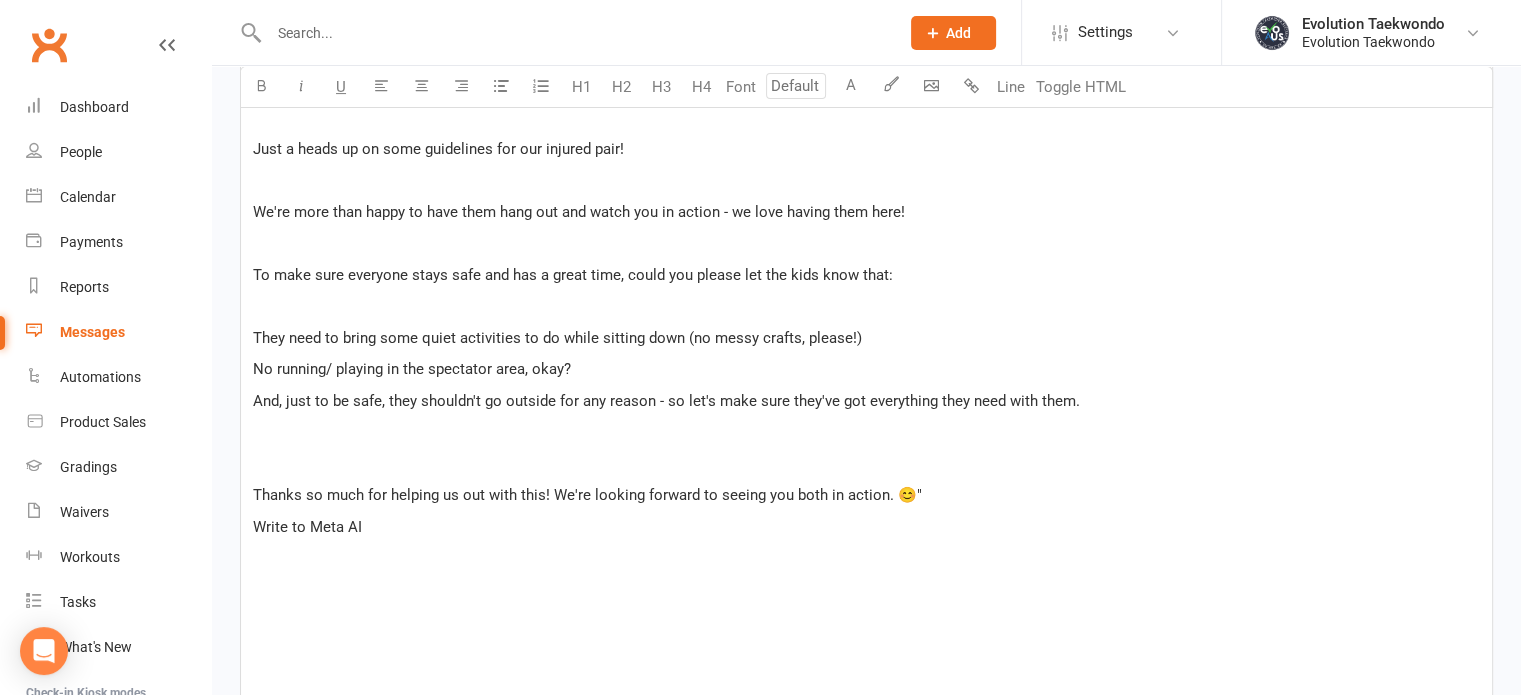 scroll, scrollTop: 622, scrollLeft: 0, axis: vertical 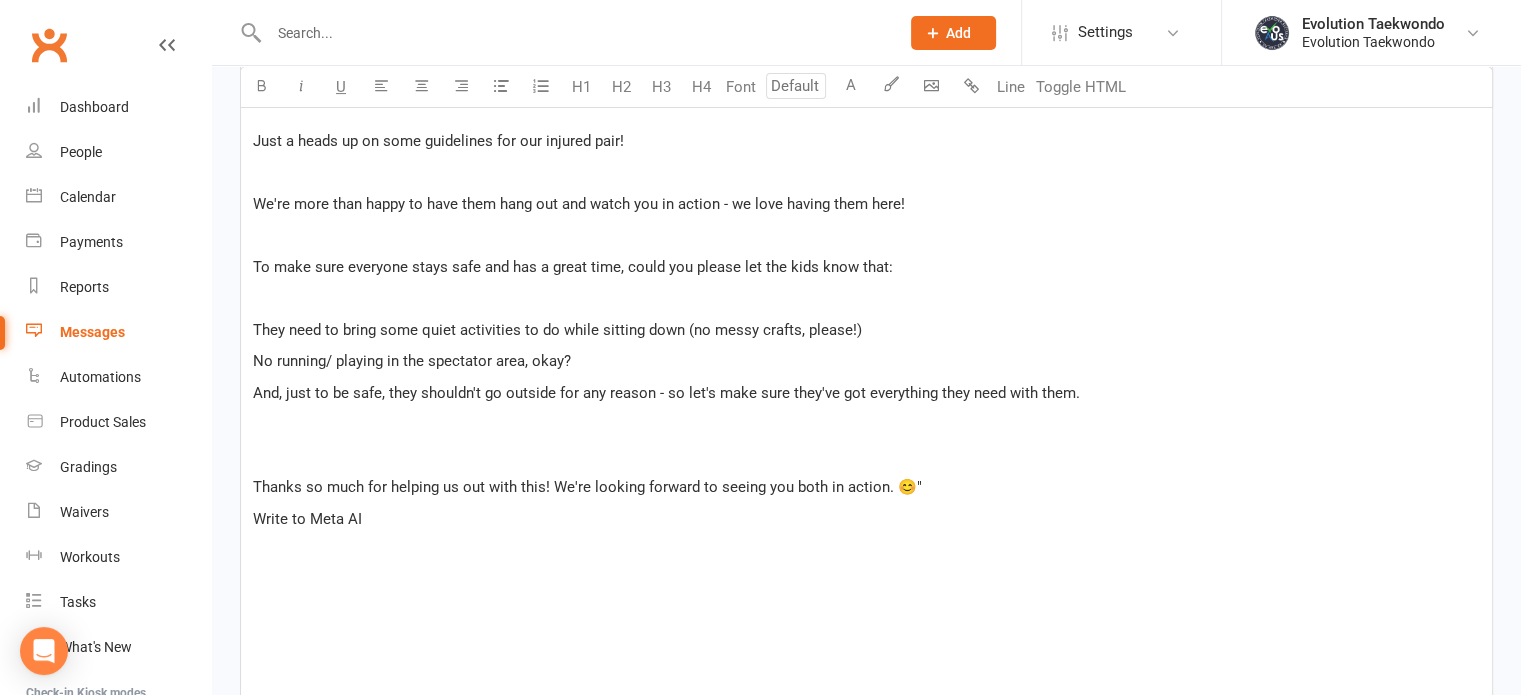 click on "No running/ playing in the spectator area, okay?" at bounding box center (866, 361) 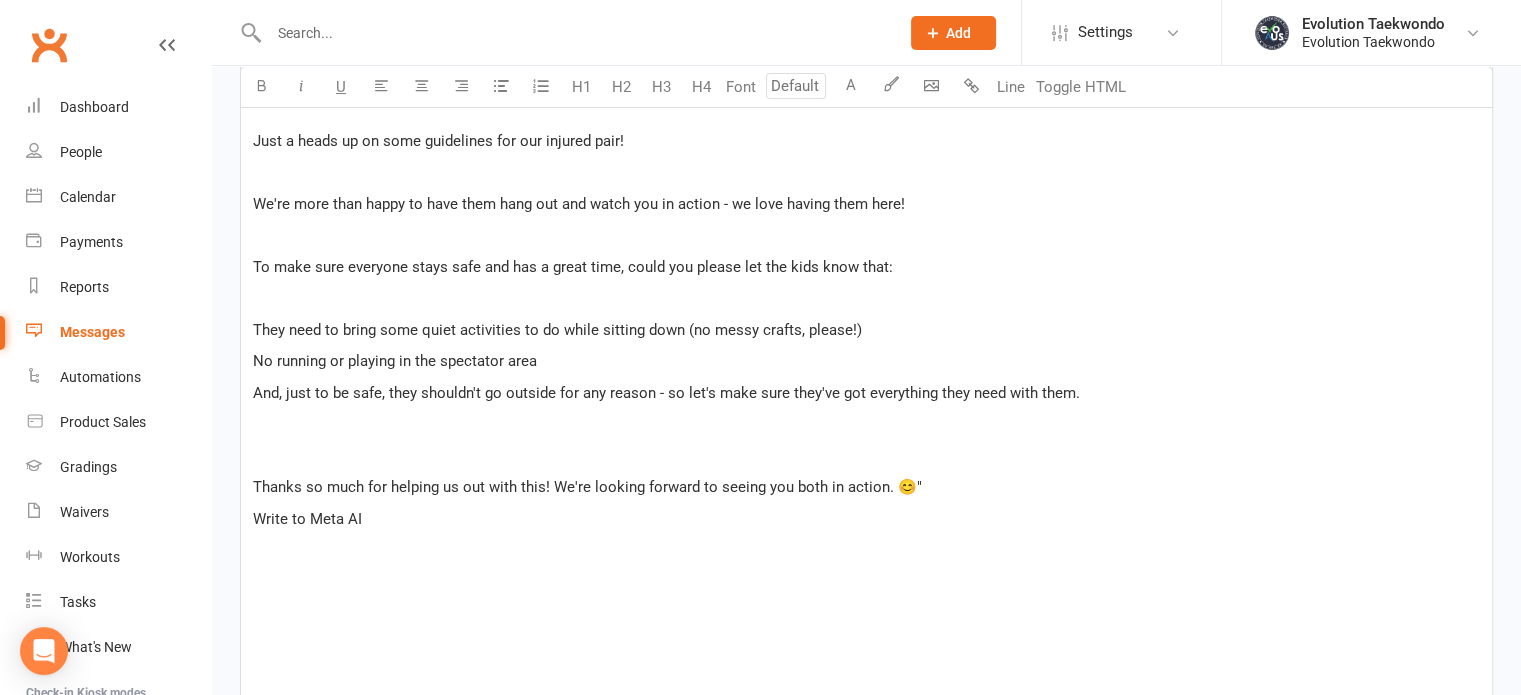 click on "﻿" at bounding box center (866, 456) 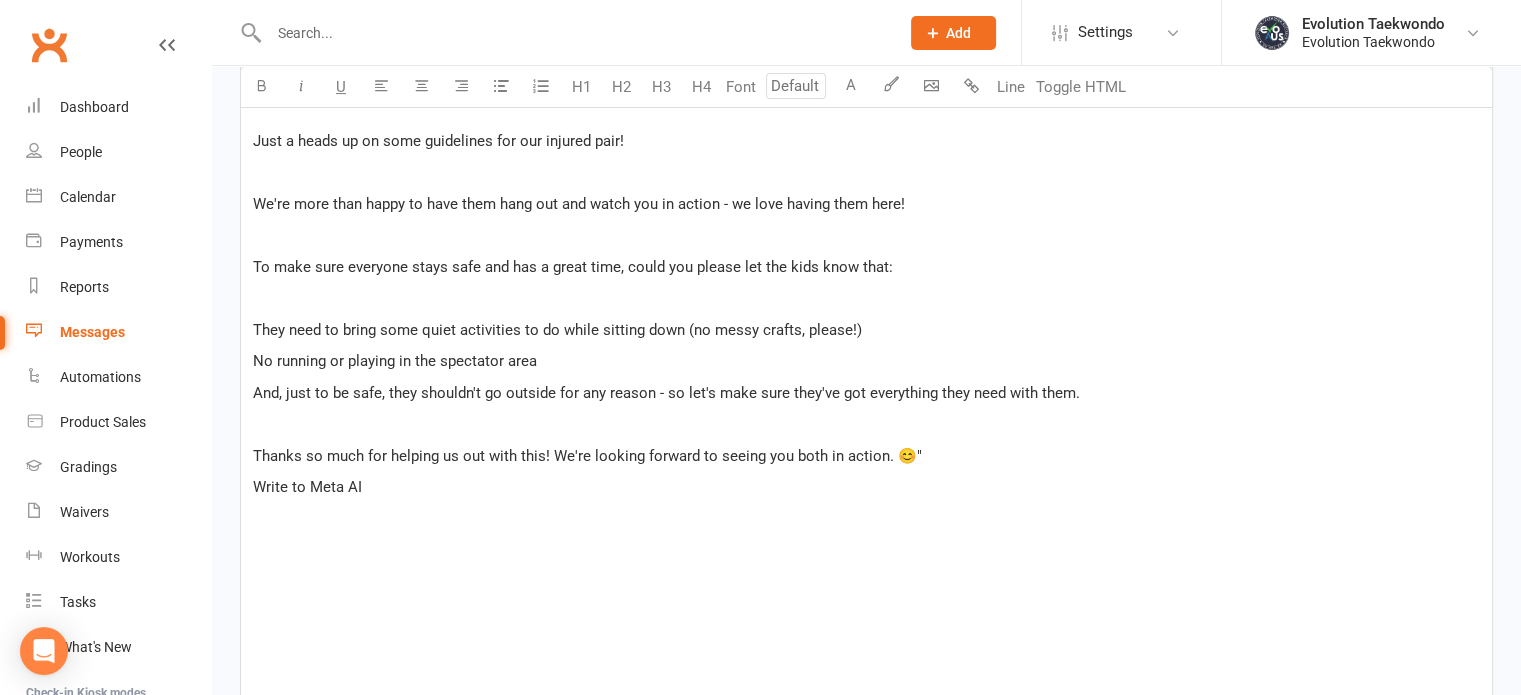 click on "Write to Meta AI" at bounding box center (866, 487) 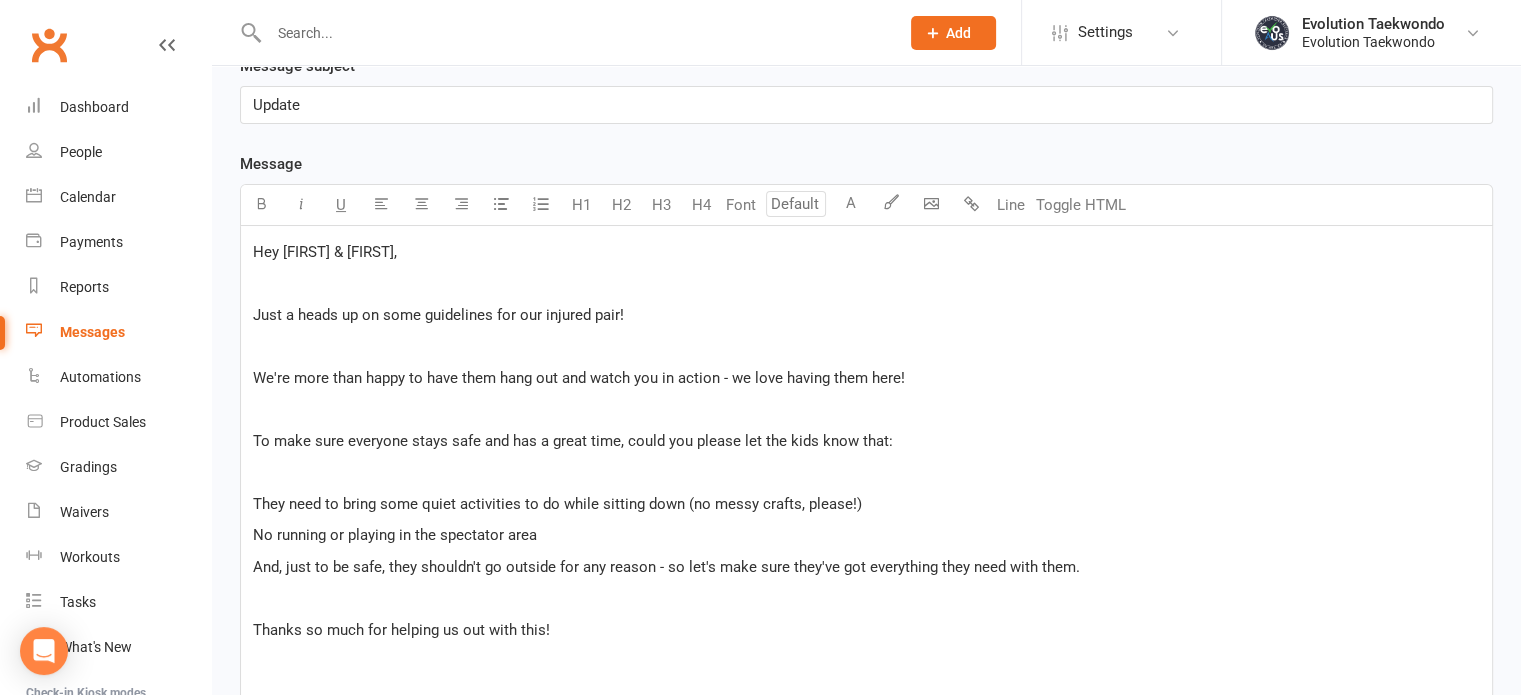 scroll, scrollTop: 448, scrollLeft: 0, axis: vertical 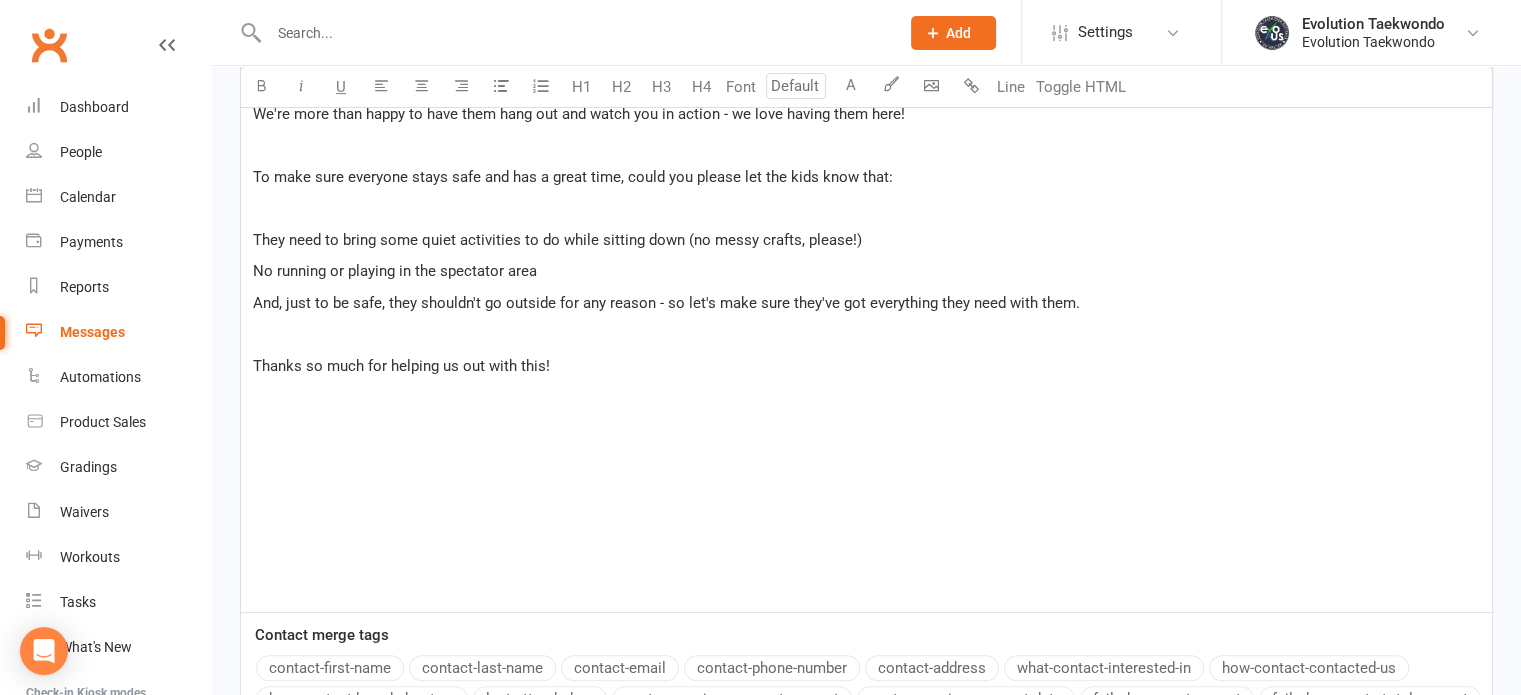 click on "To make sure everyone stays safe and has a great time, could you please let the kids know that:" at bounding box center [573, 177] 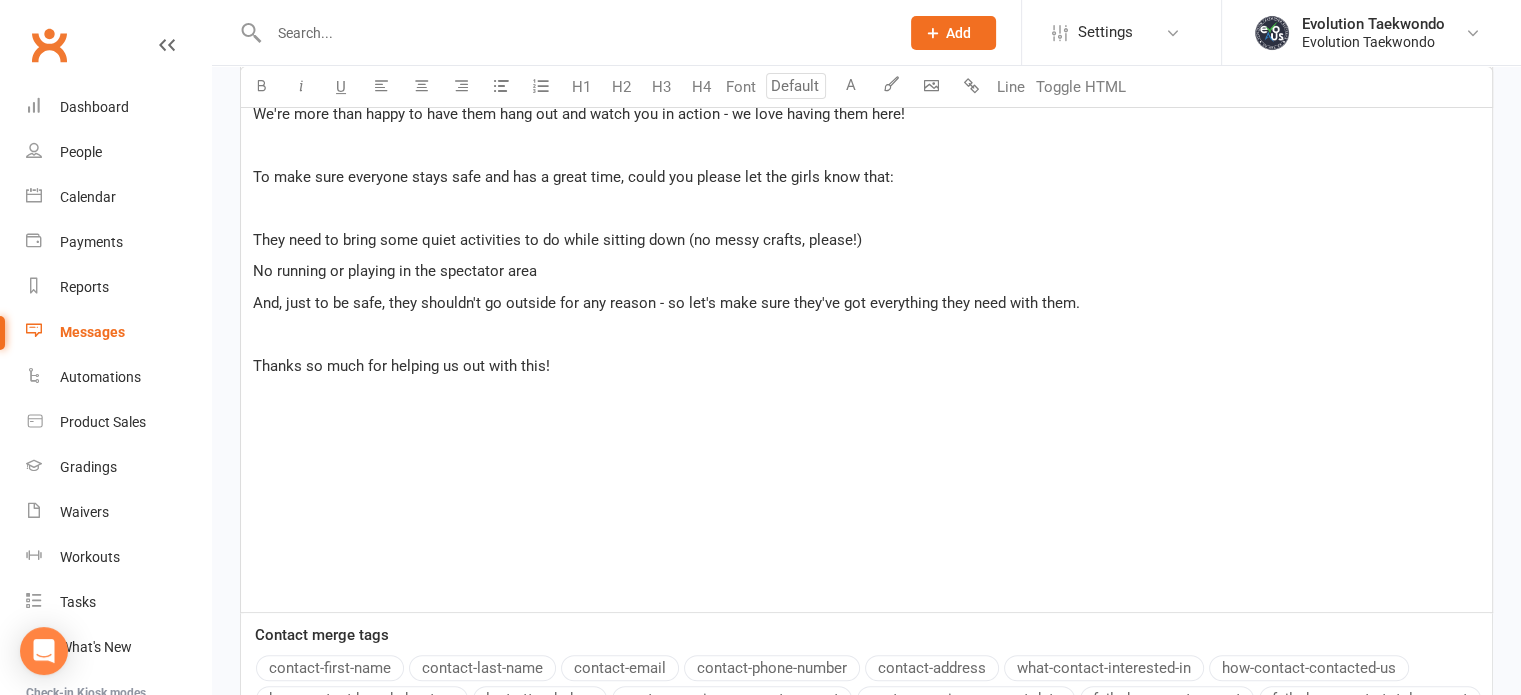 click on "Thanks so much for helping us out with this!" at bounding box center [866, 366] 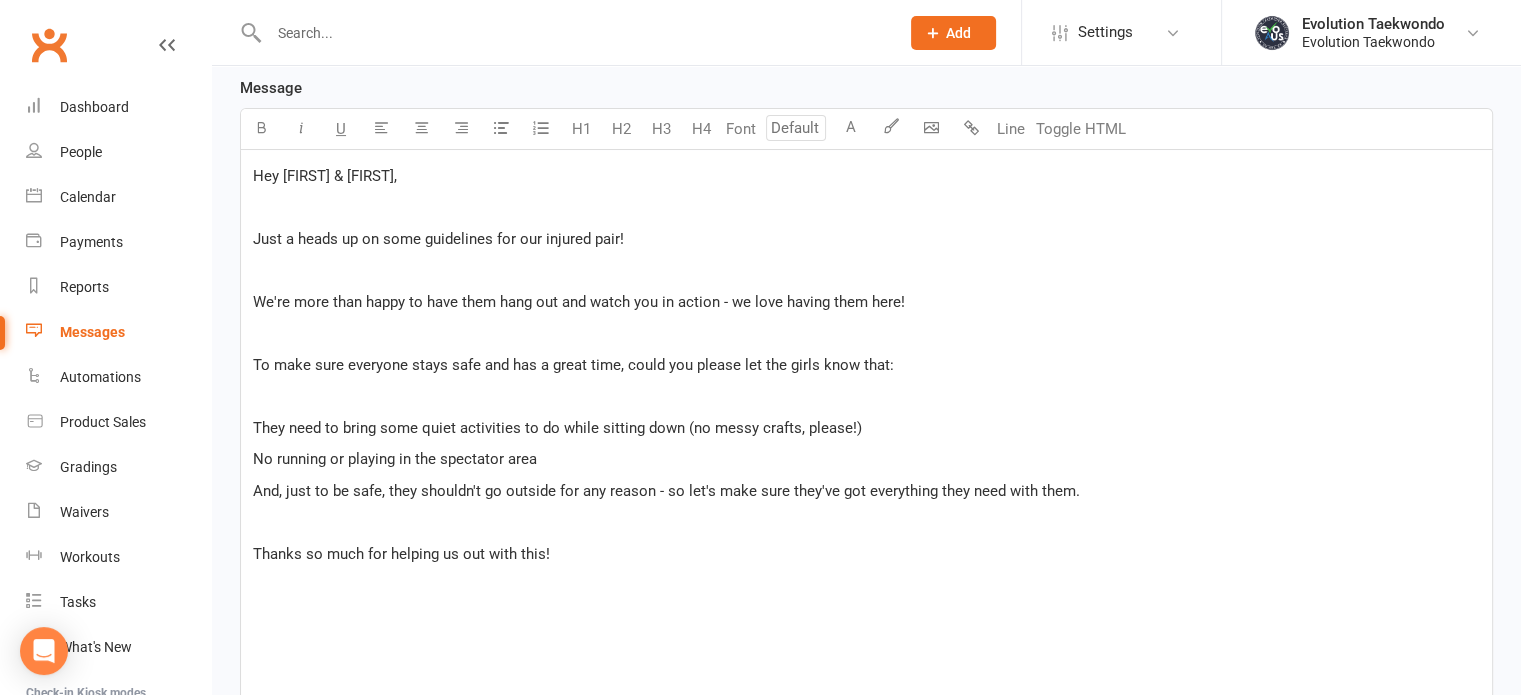 scroll, scrollTop: 520, scrollLeft: 0, axis: vertical 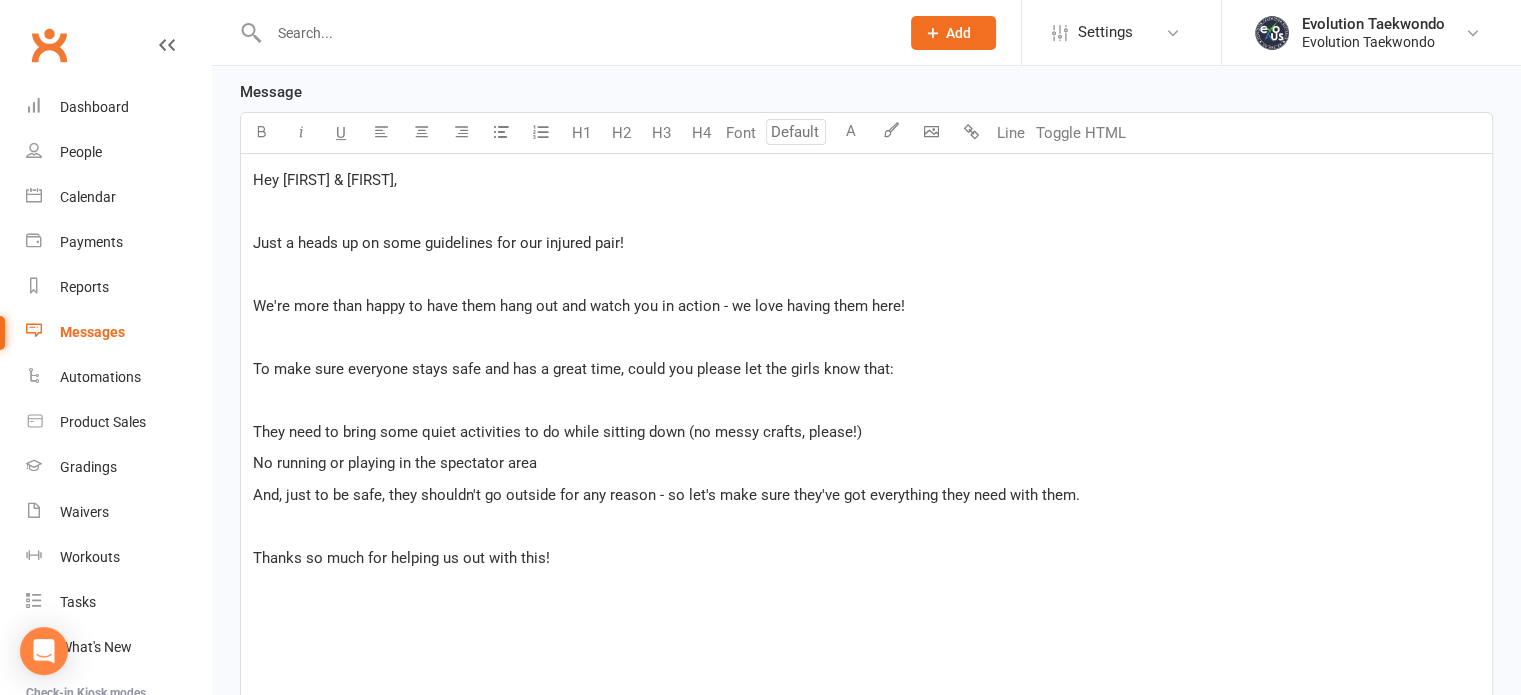 drag, startPoint x: 252, startPoint y: 174, endPoint x: 571, endPoint y: 567, distance: 506.1719 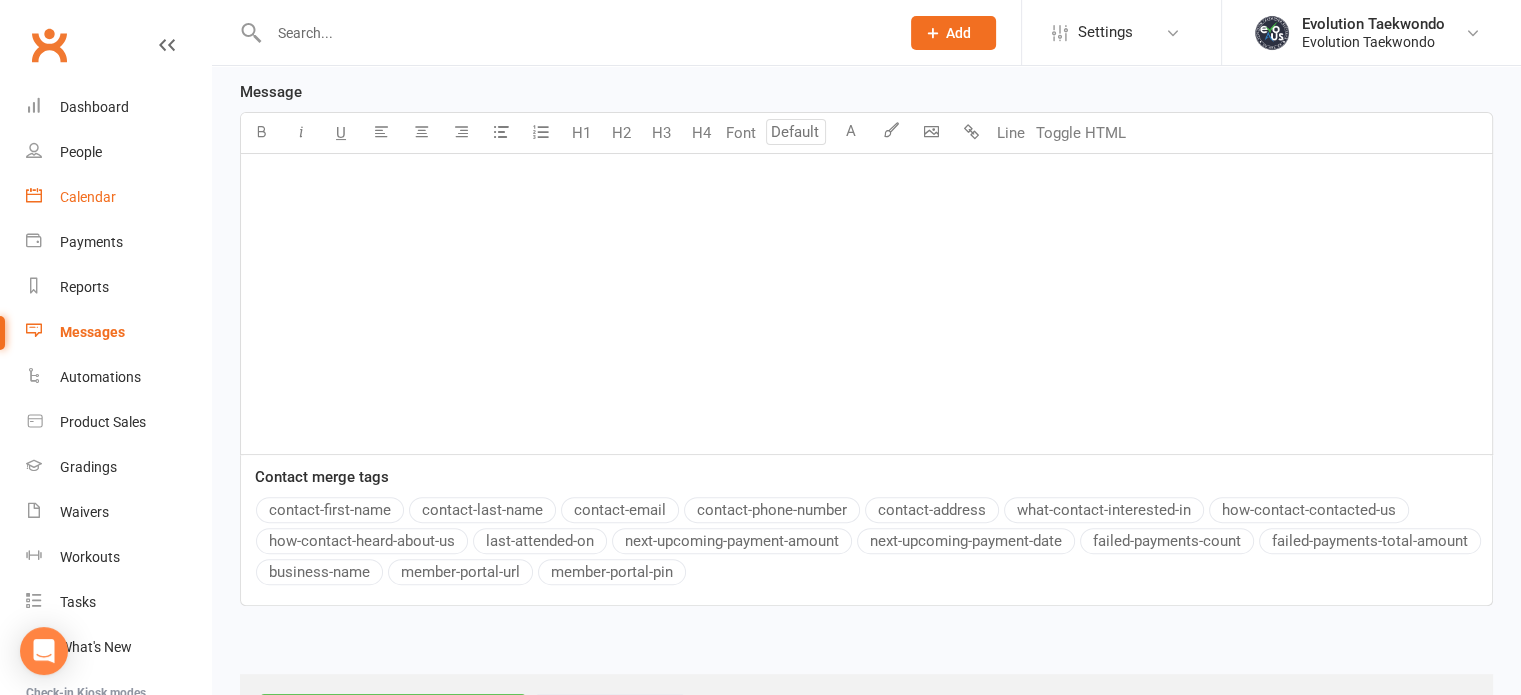 click on "Calendar" at bounding box center [88, 197] 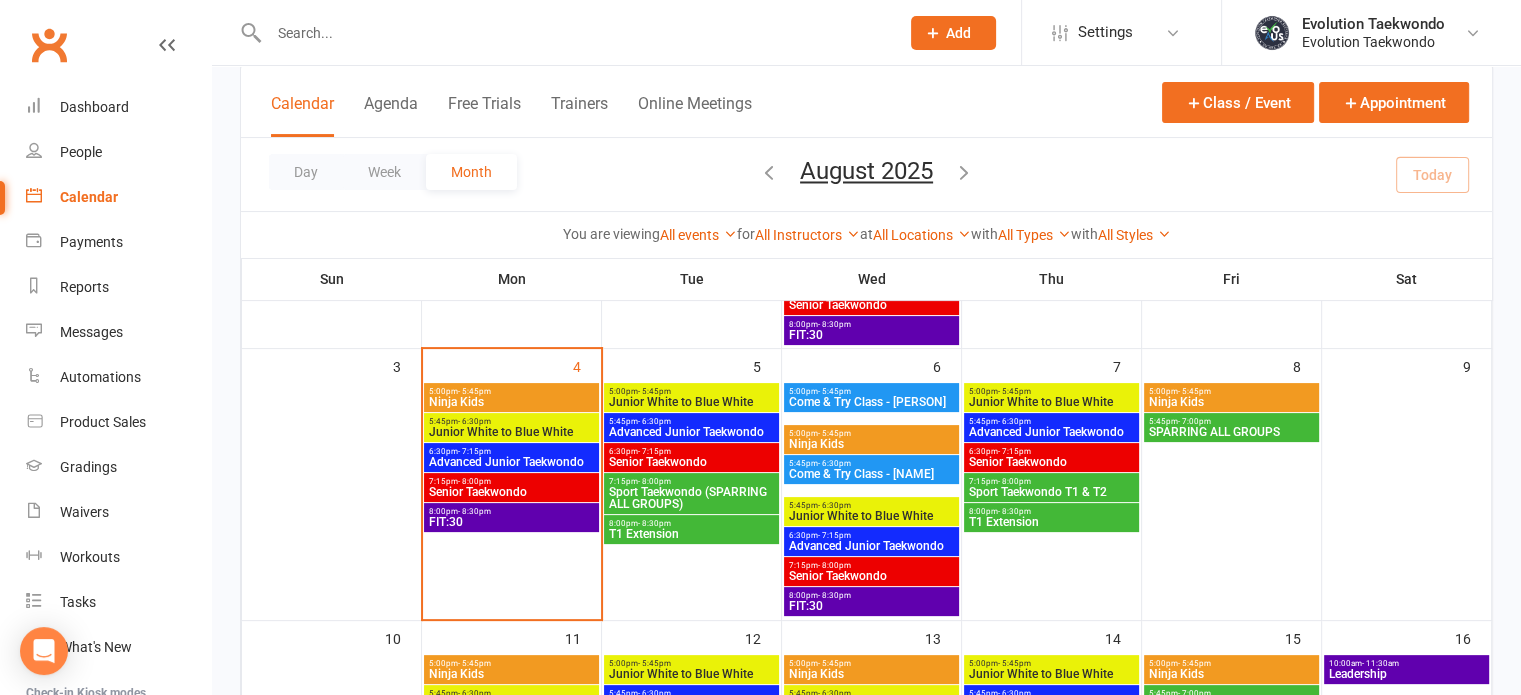 scroll, scrollTop: 379, scrollLeft: 0, axis: vertical 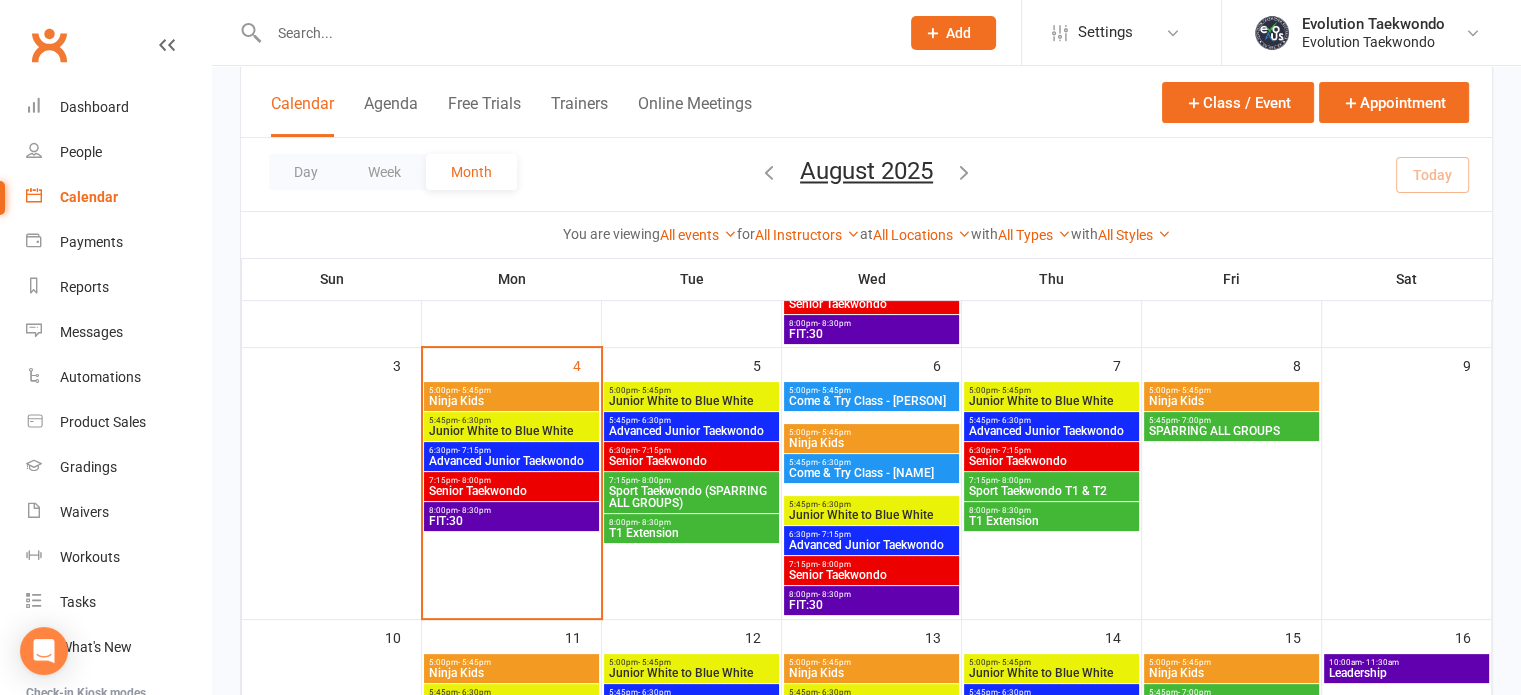 click on "8:00pm  - 8:30pm" at bounding box center [511, 510] 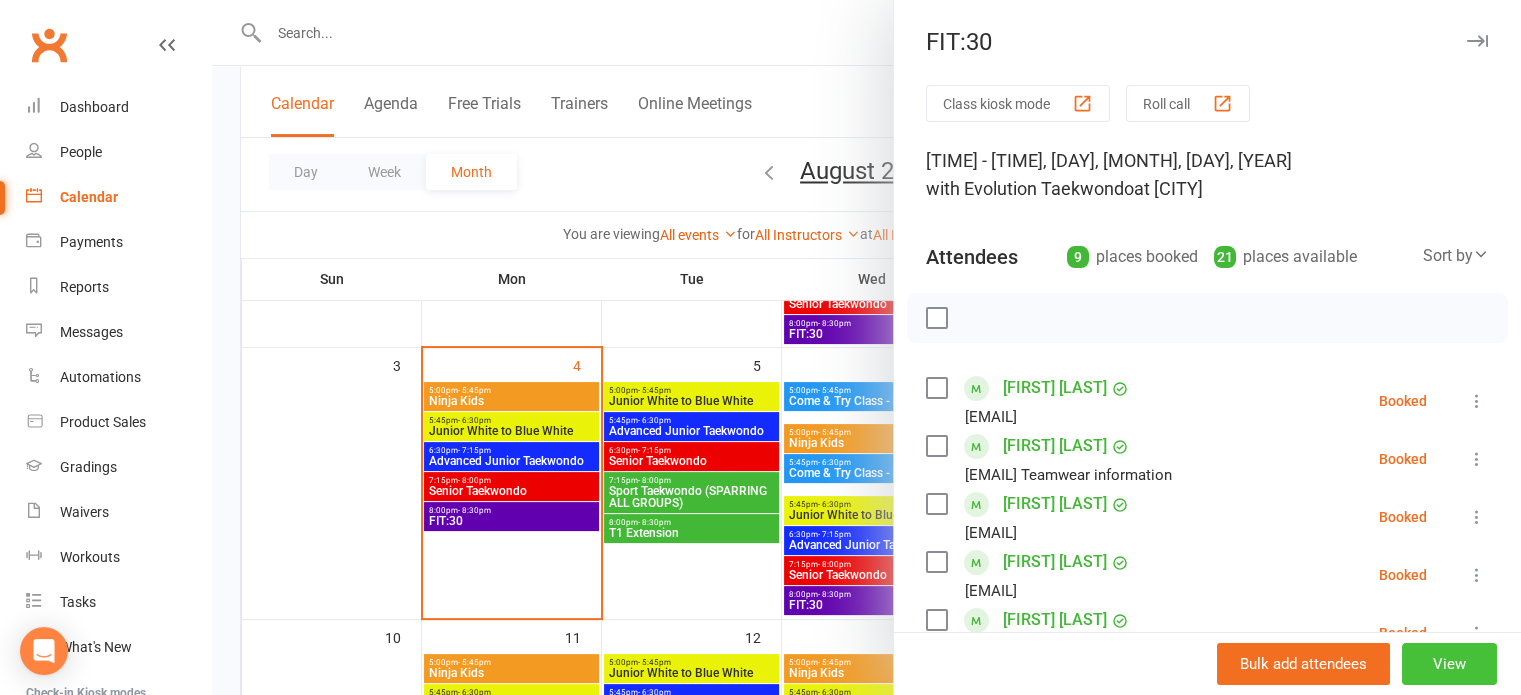 click on "View" at bounding box center [1449, 664] 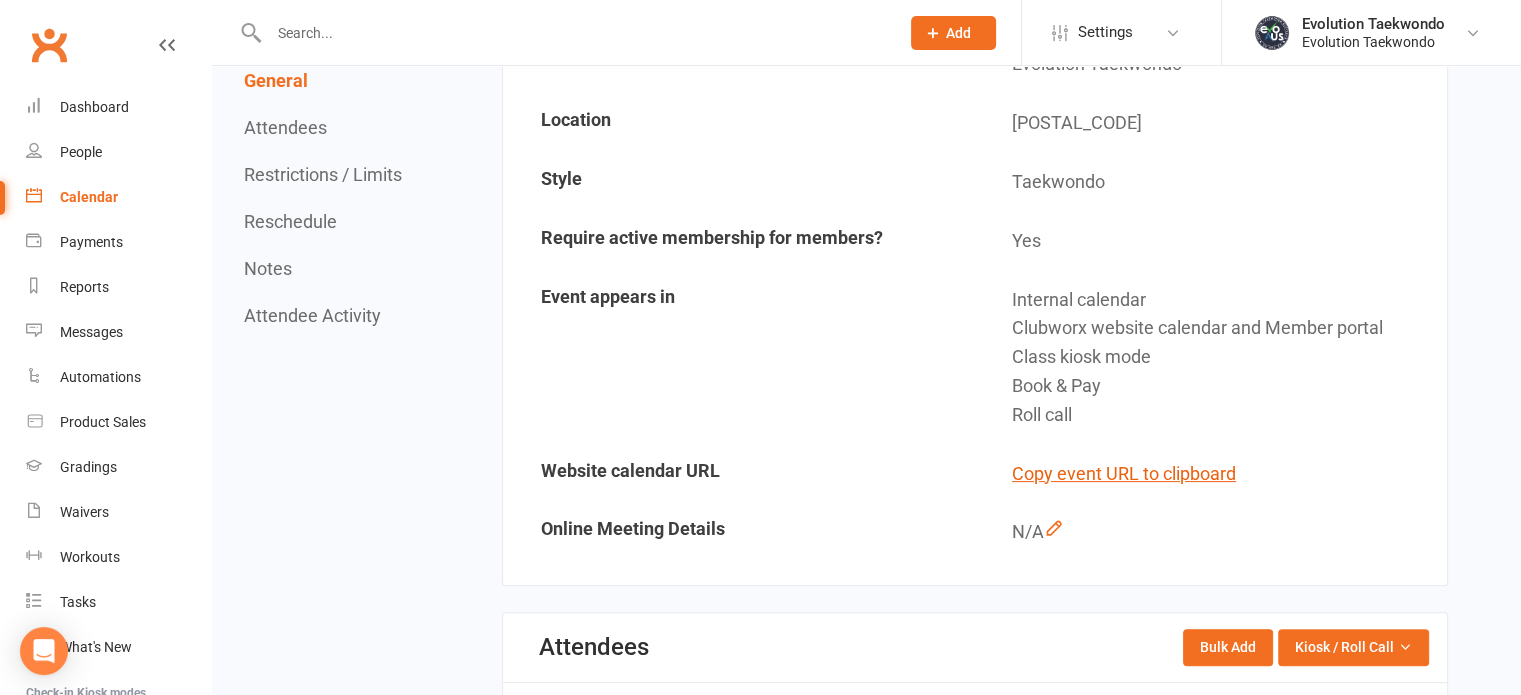 scroll, scrollTop: 0, scrollLeft: 0, axis: both 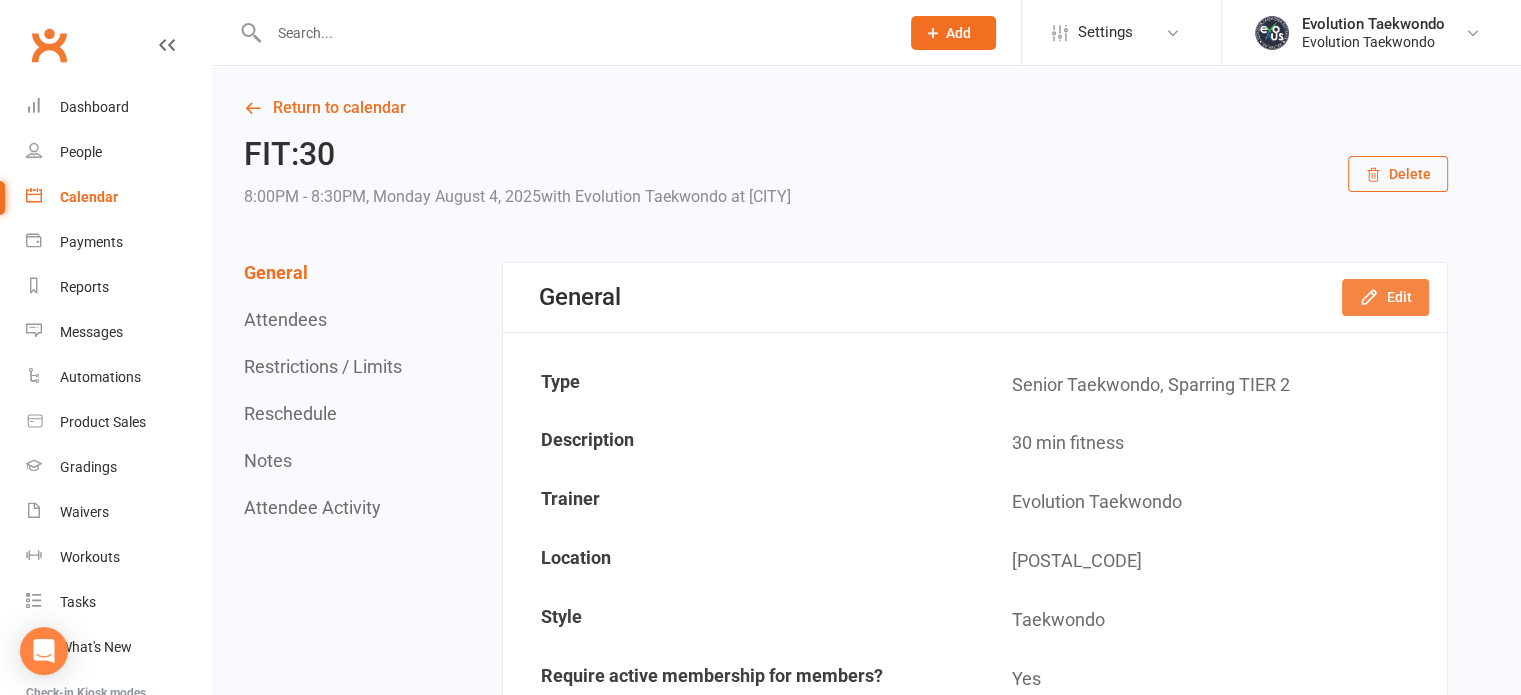 click on "Edit" at bounding box center (1385, 297) 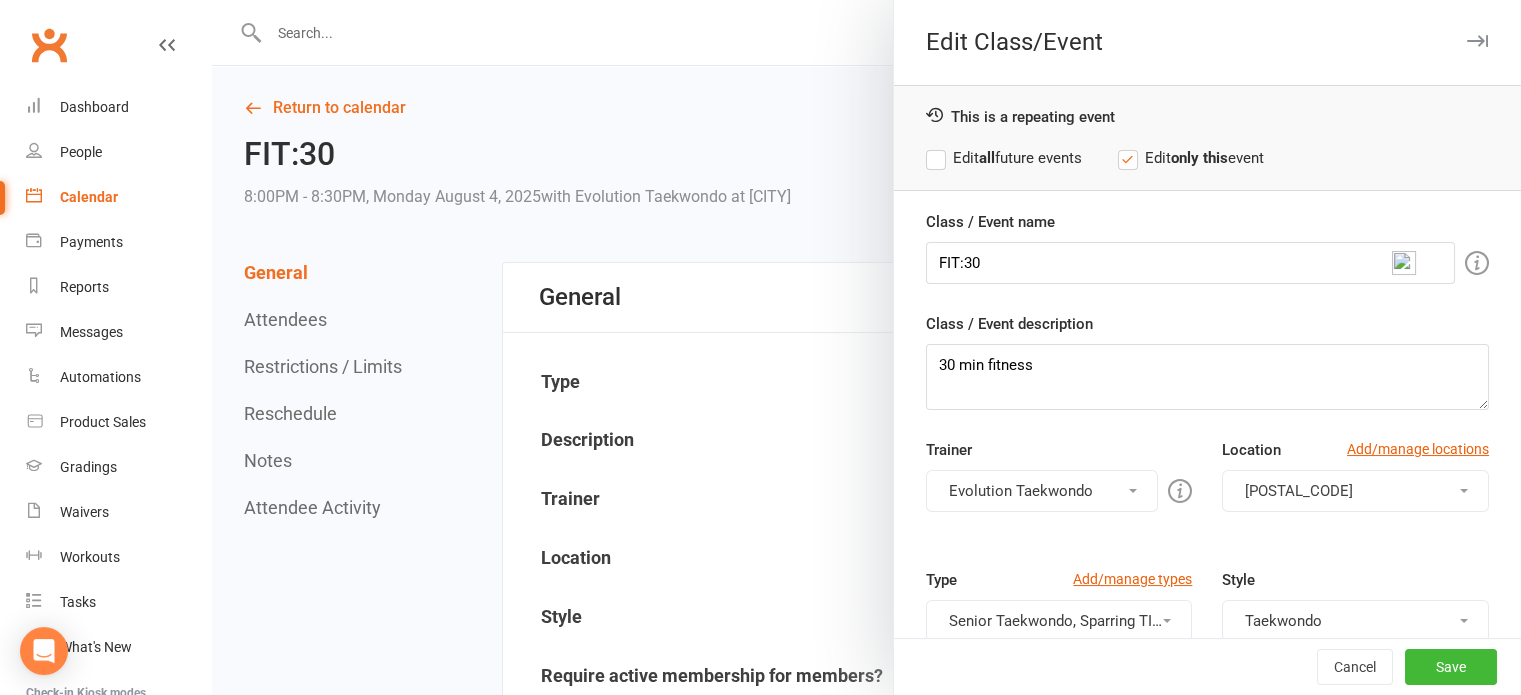 click on "Edit  all  future events" at bounding box center [1004, 158] 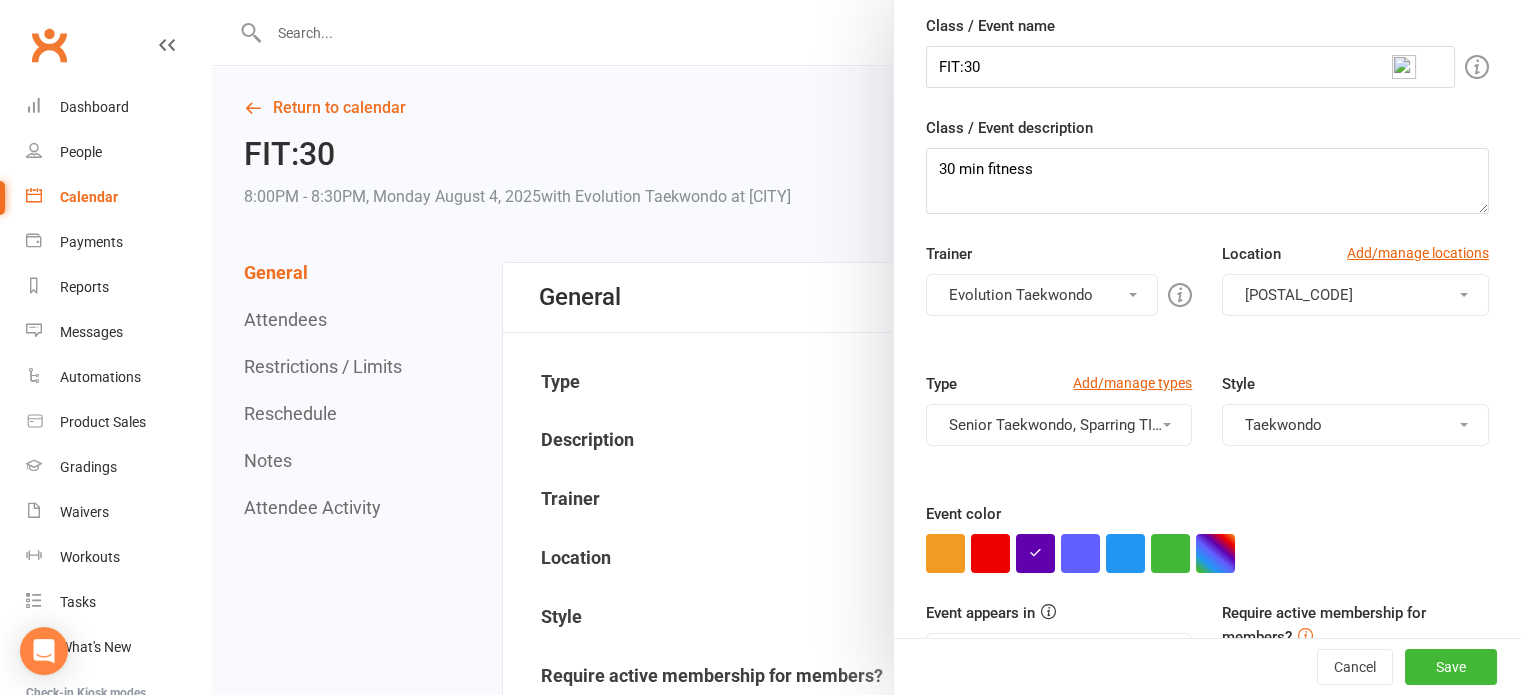 scroll, scrollTop: 208, scrollLeft: 0, axis: vertical 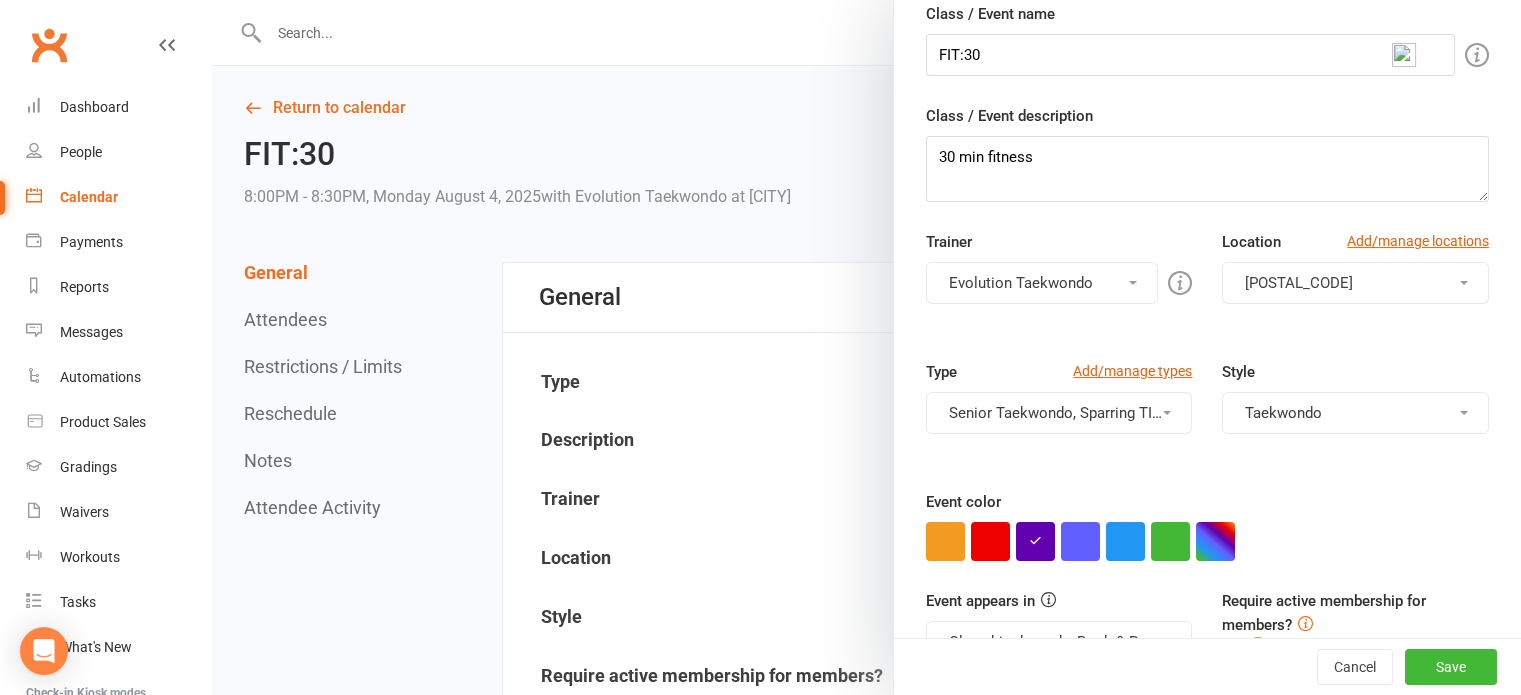 click on "Senior Taekwondo, Sparring TIER 2" at bounding box center [1059, 413] 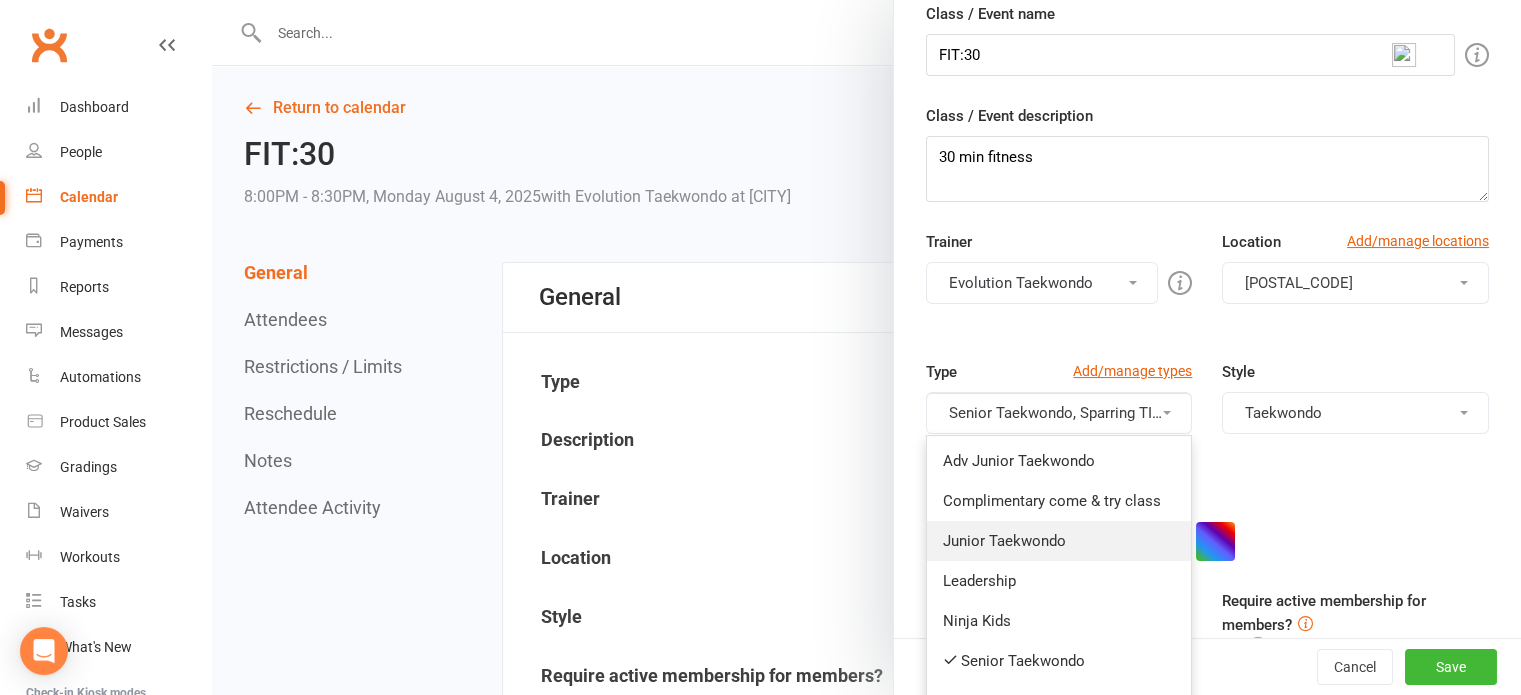 click on "Junior Taekwondo" at bounding box center [1059, 541] 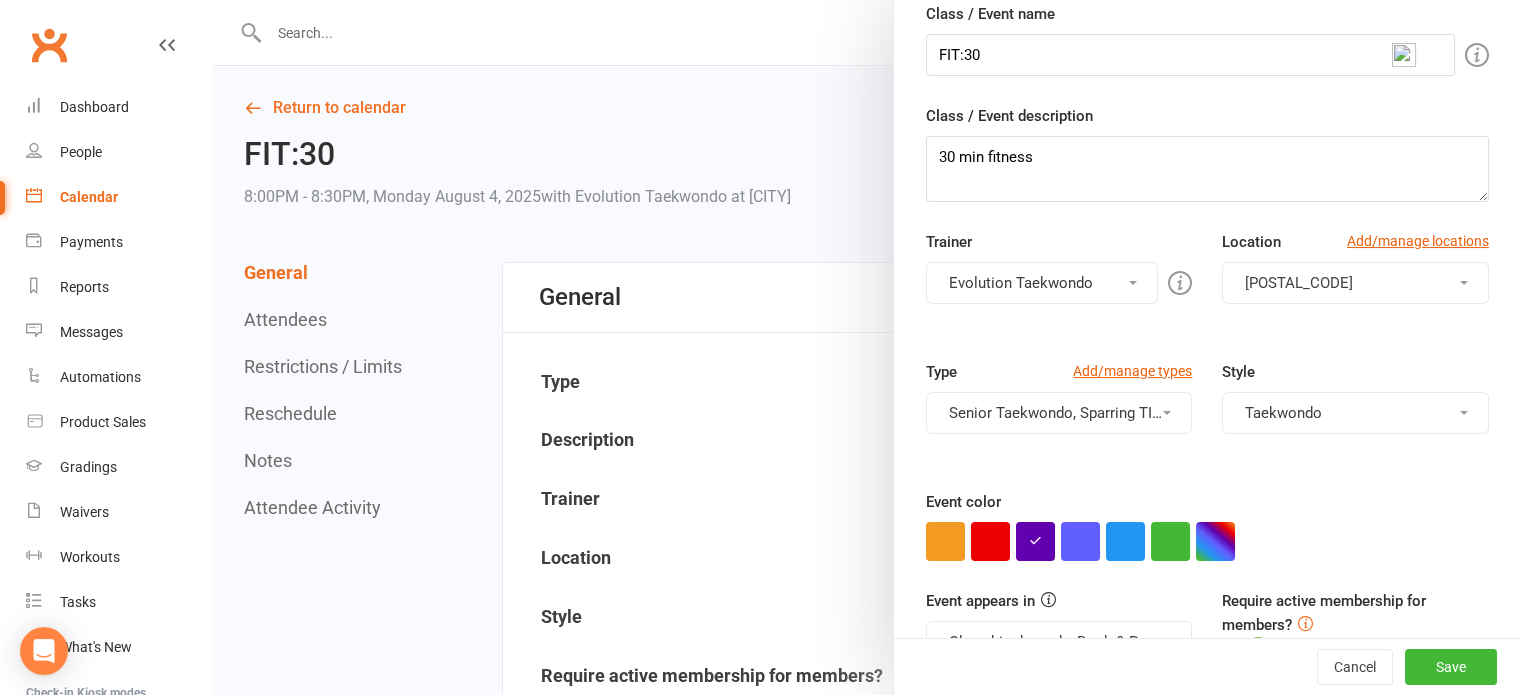 click on "Senior Taekwondo, Sparring TIER 2, Junior Taekwondo" at bounding box center (1059, 413) 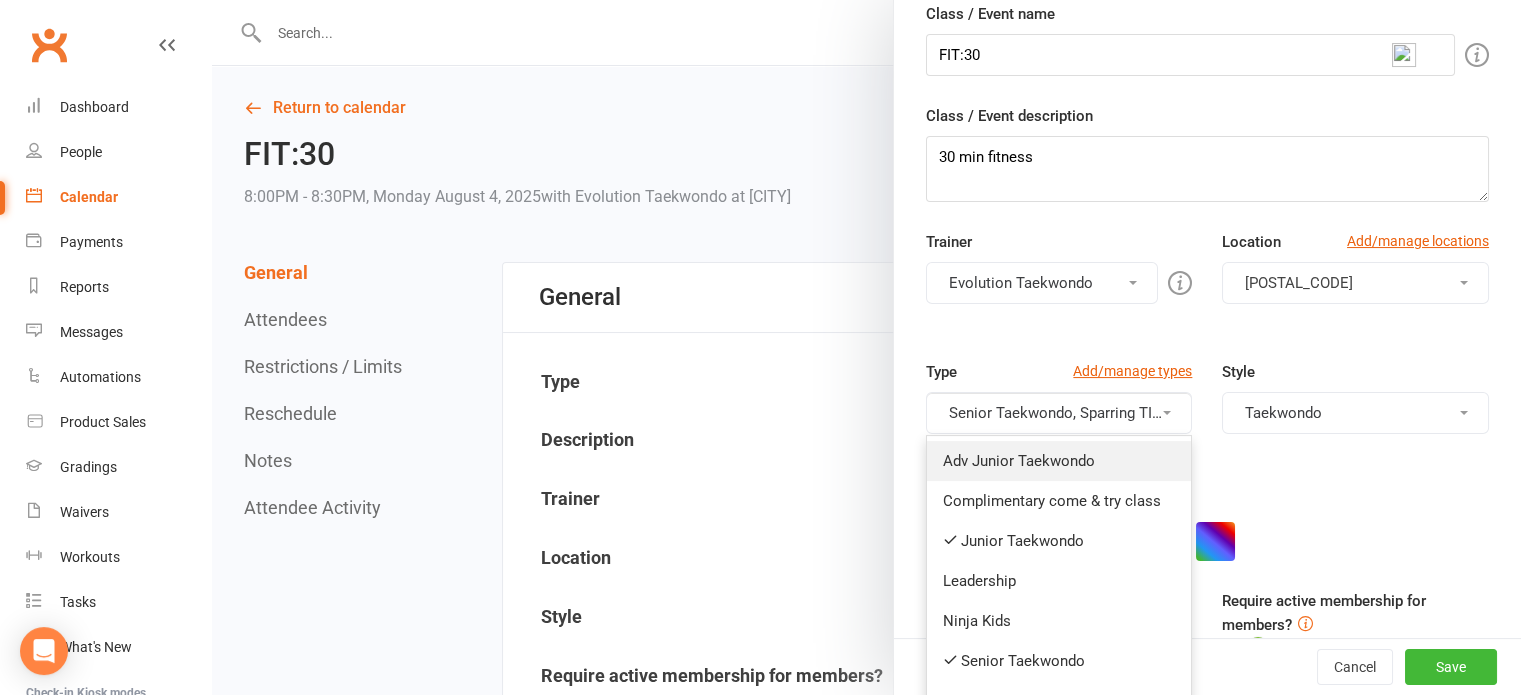 click on "Adv Junior Taekwondo" at bounding box center (1059, 461) 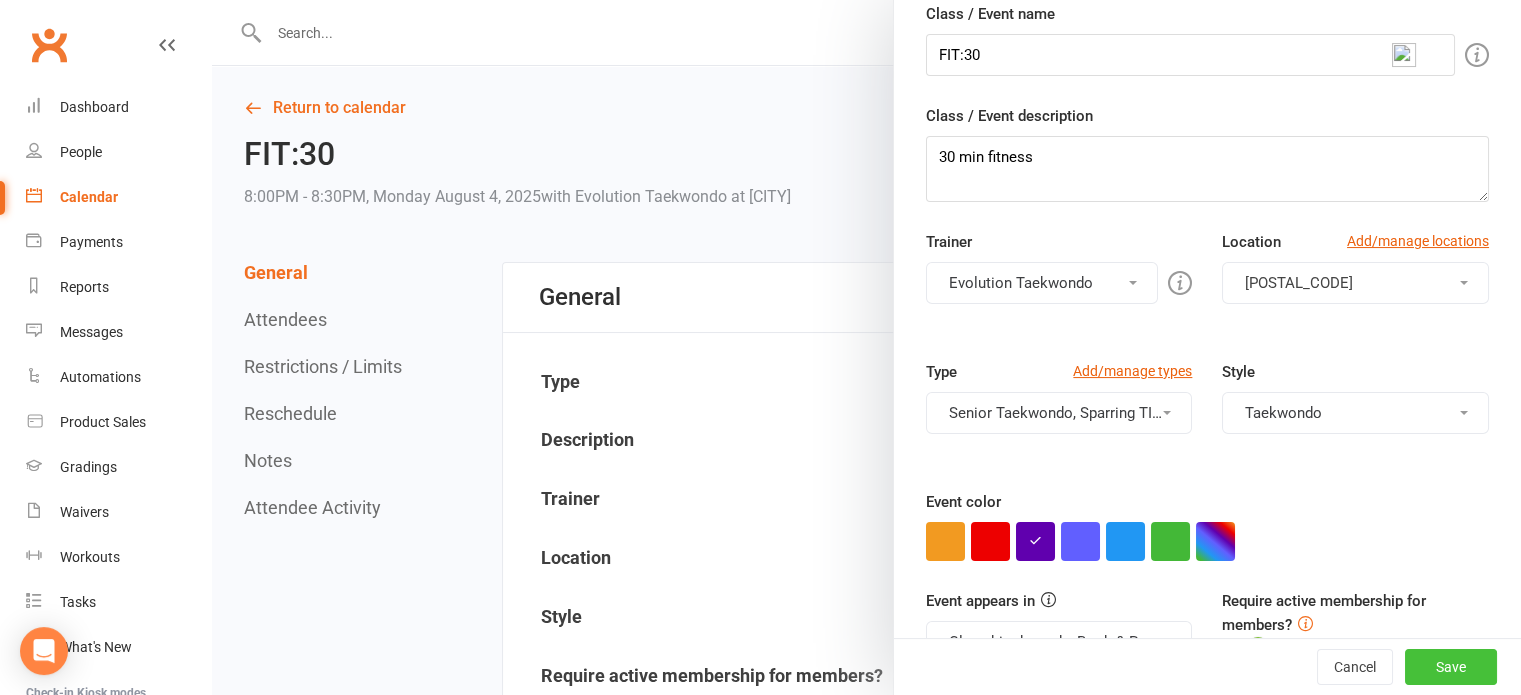 click on "Save" at bounding box center (1451, 667) 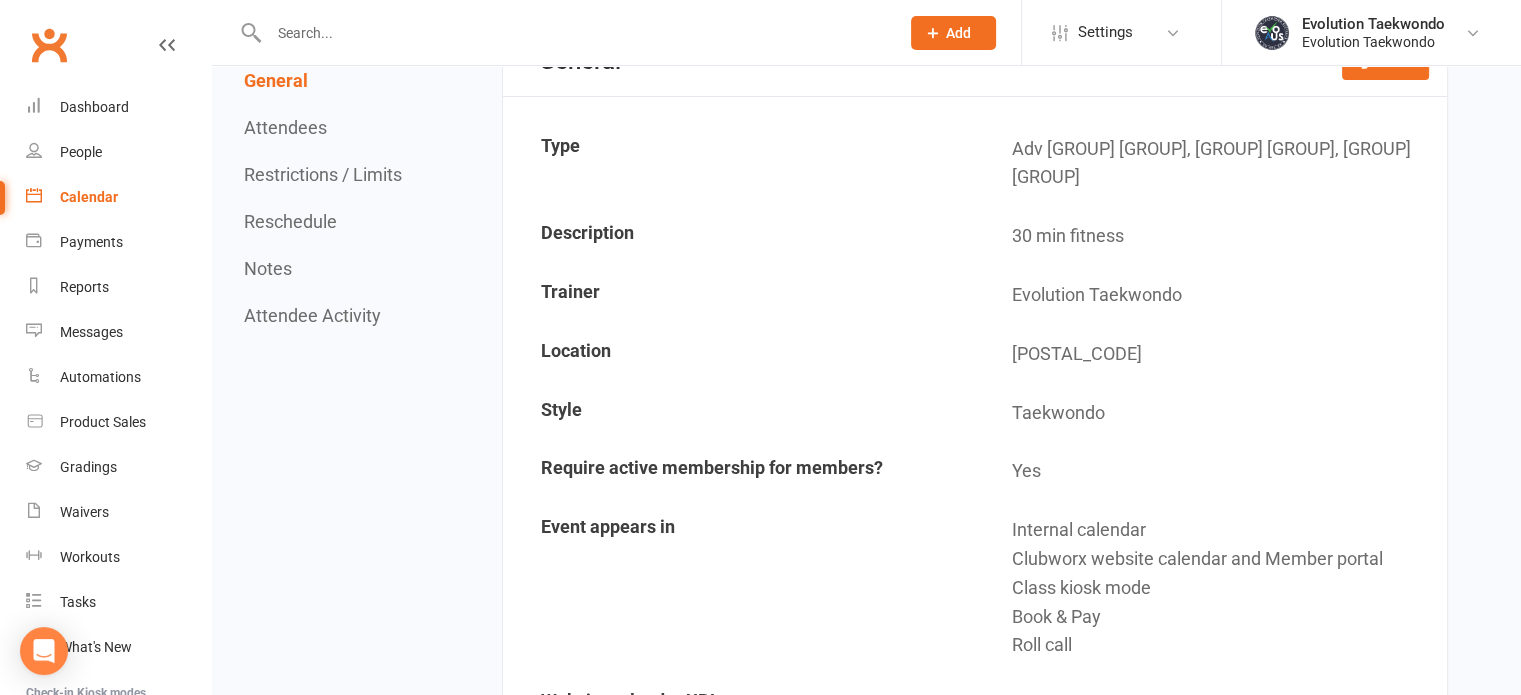 scroll, scrollTop: 0, scrollLeft: 0, axis: both 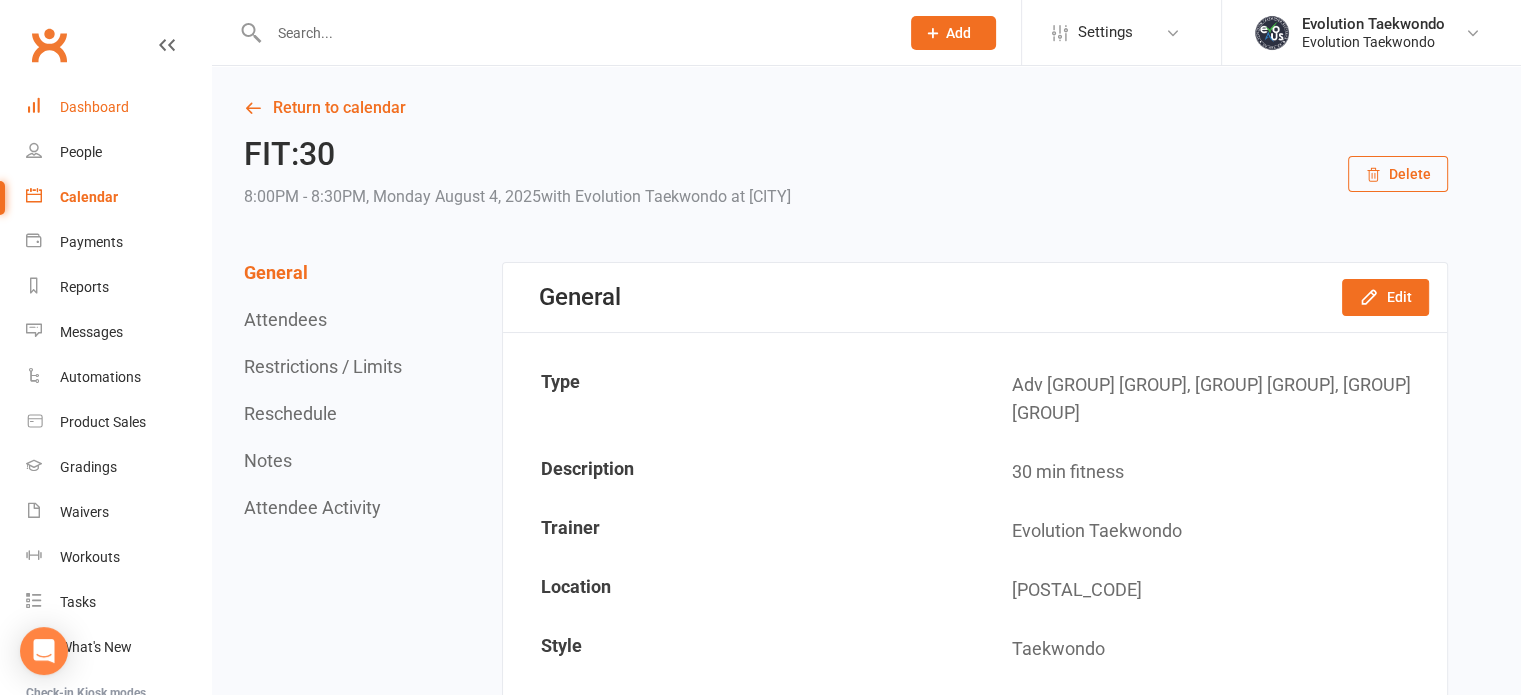 click on "Dashboard" at bounding box center (94, 107) 